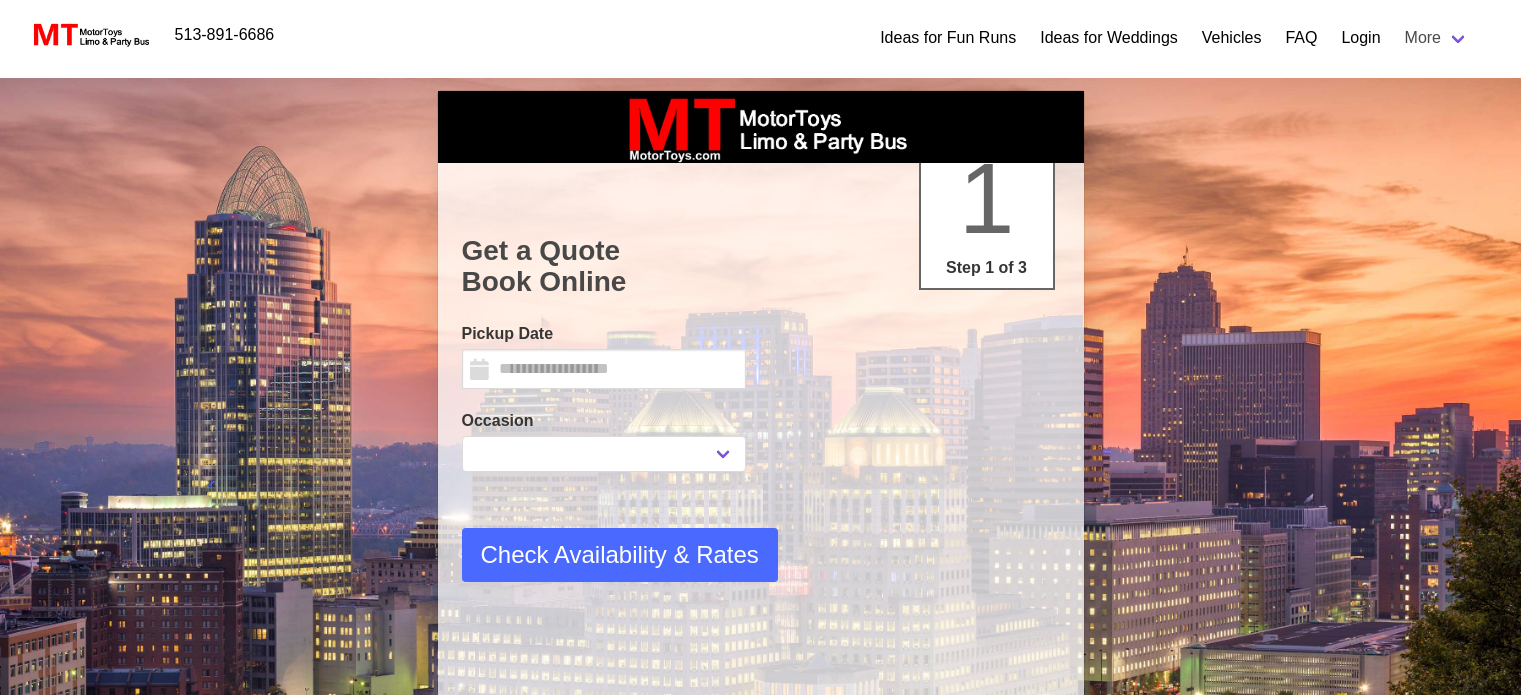 scroll, scrollTop: 0, scrollLeft: 0, axis: both 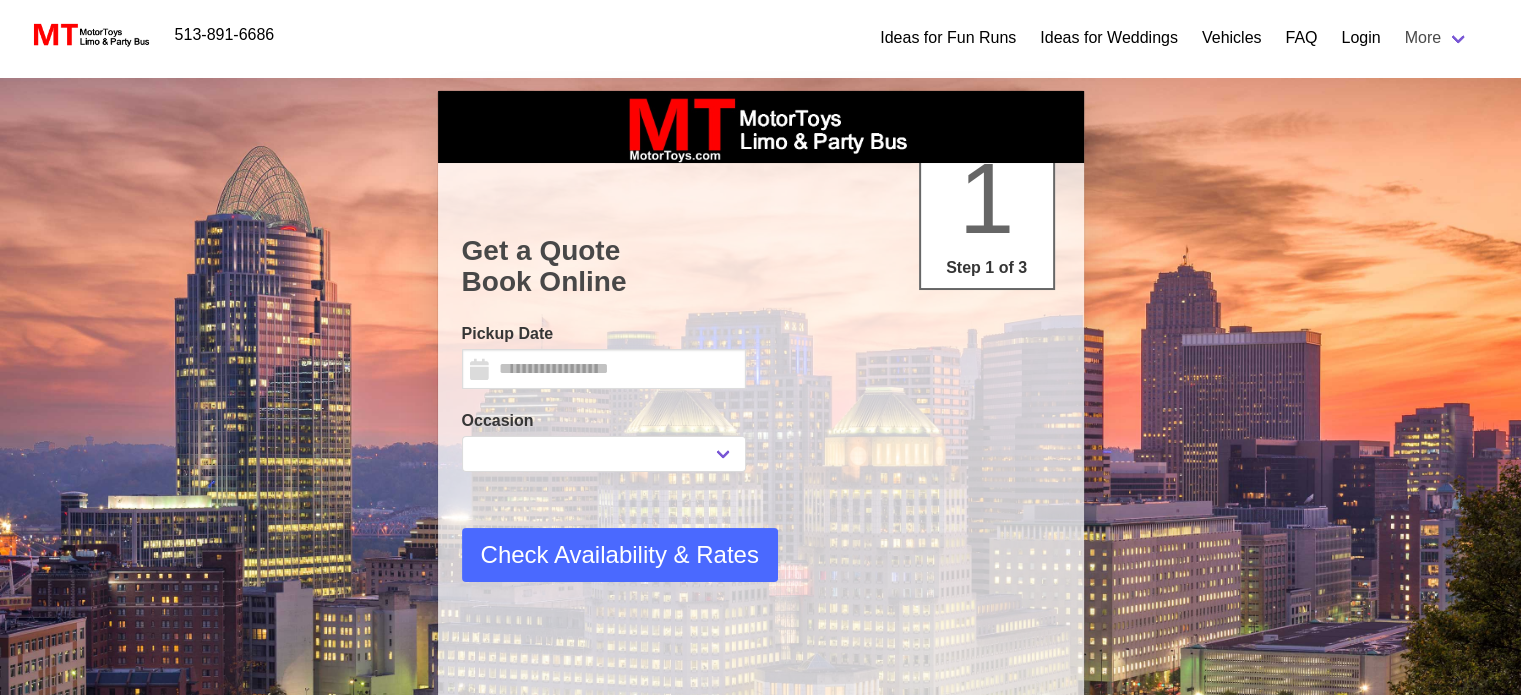 select 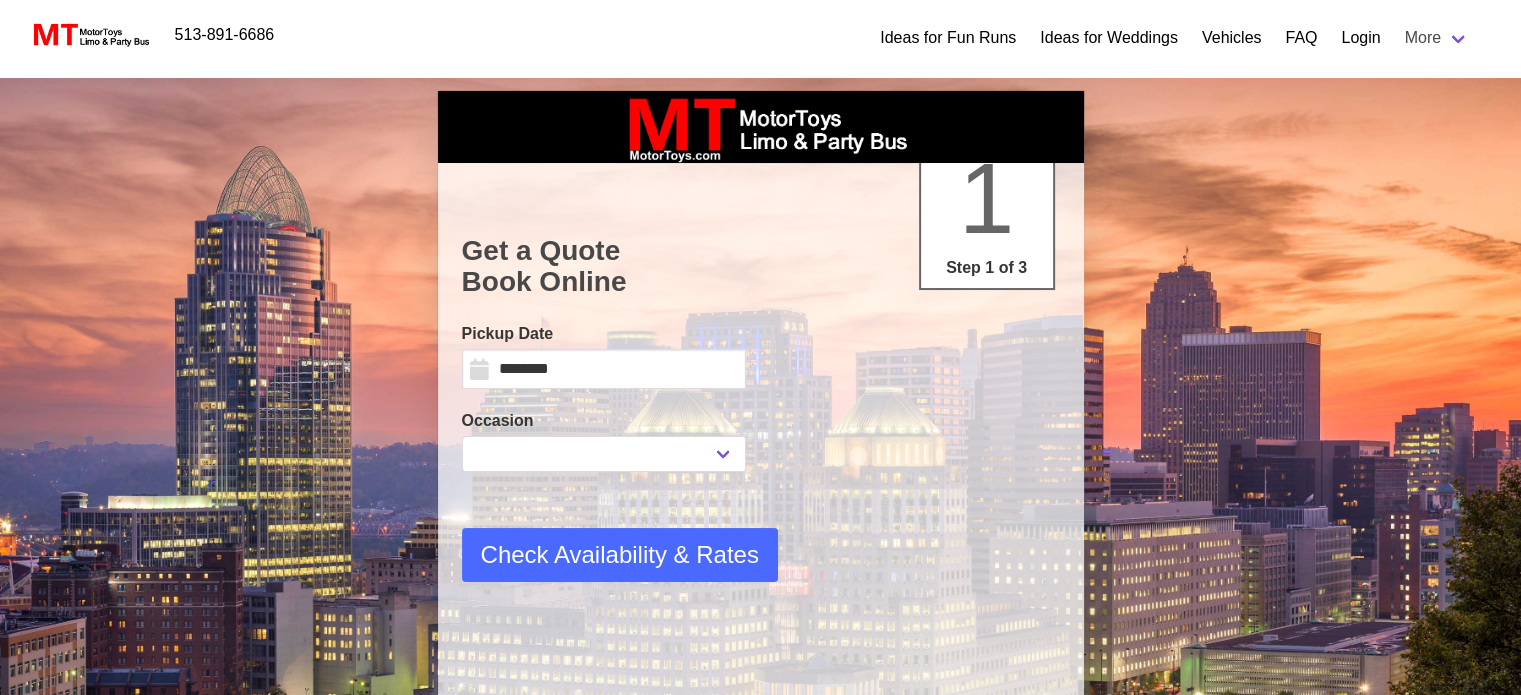 scroll, scrollTop: 0, scrollLeft: 0, axis: both 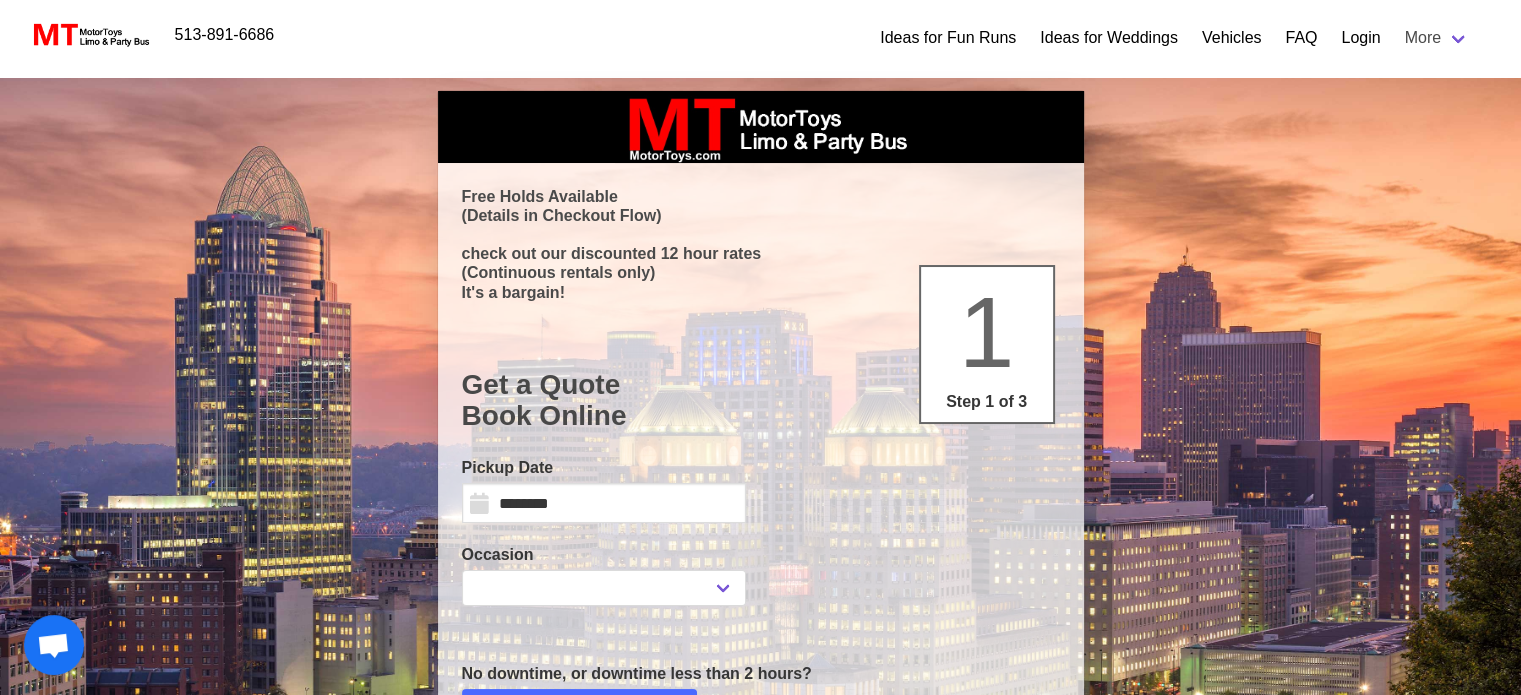 select 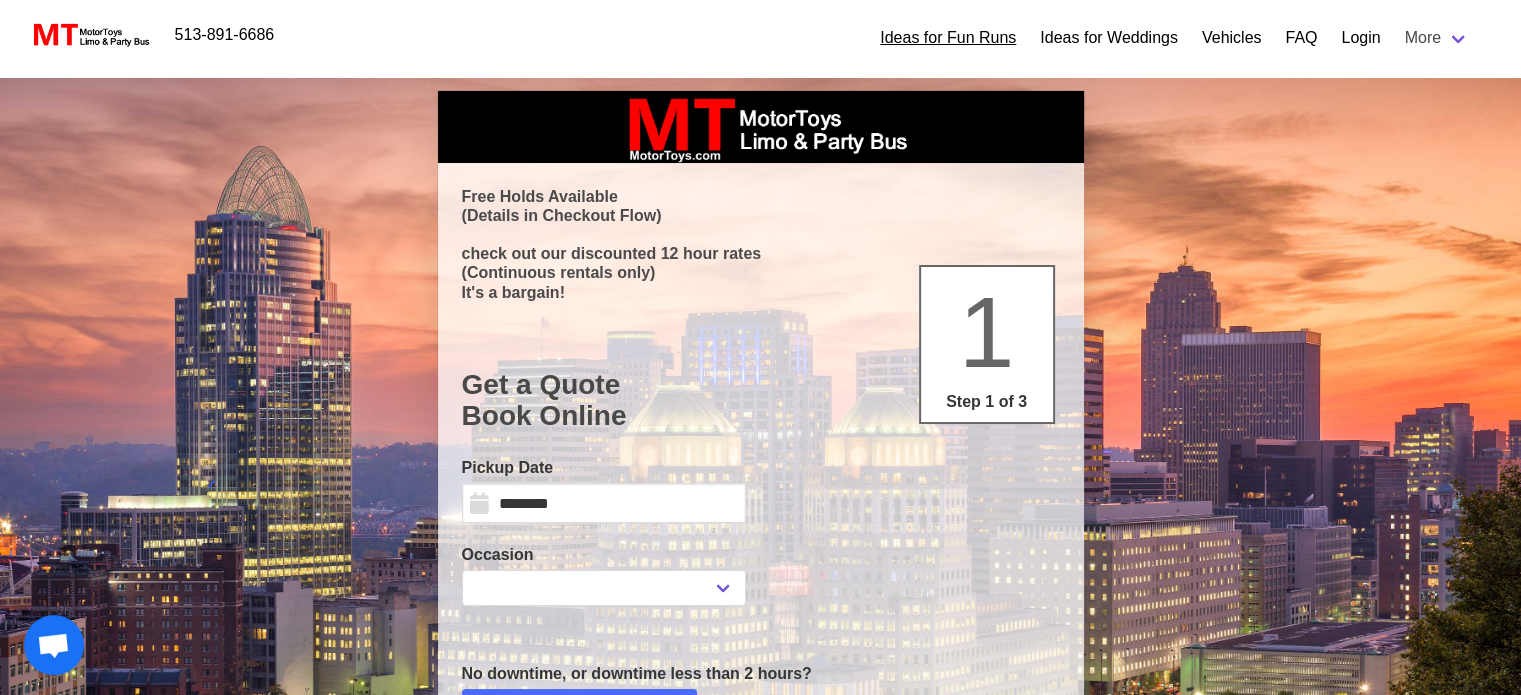 click on "Ideas for Fun Runs" at bounding box center (948, 38) 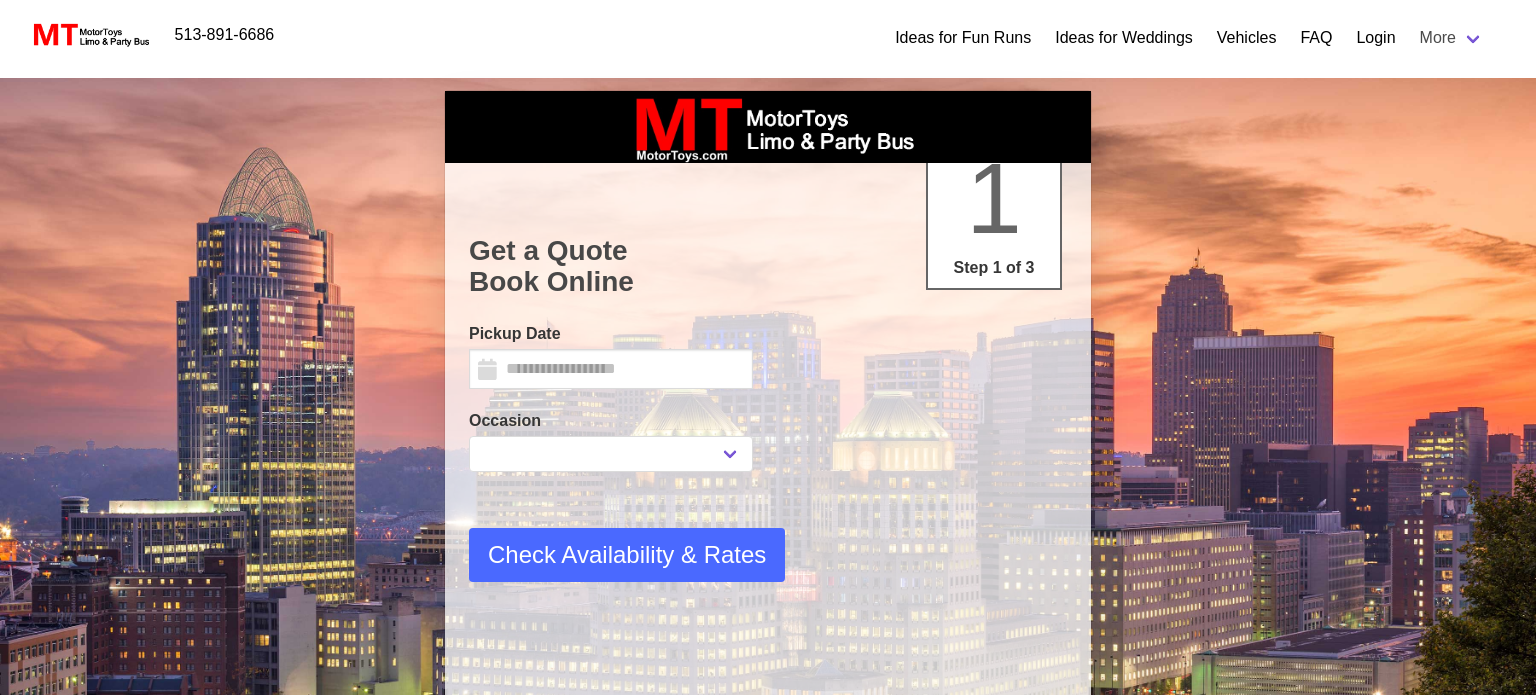 type on "********" 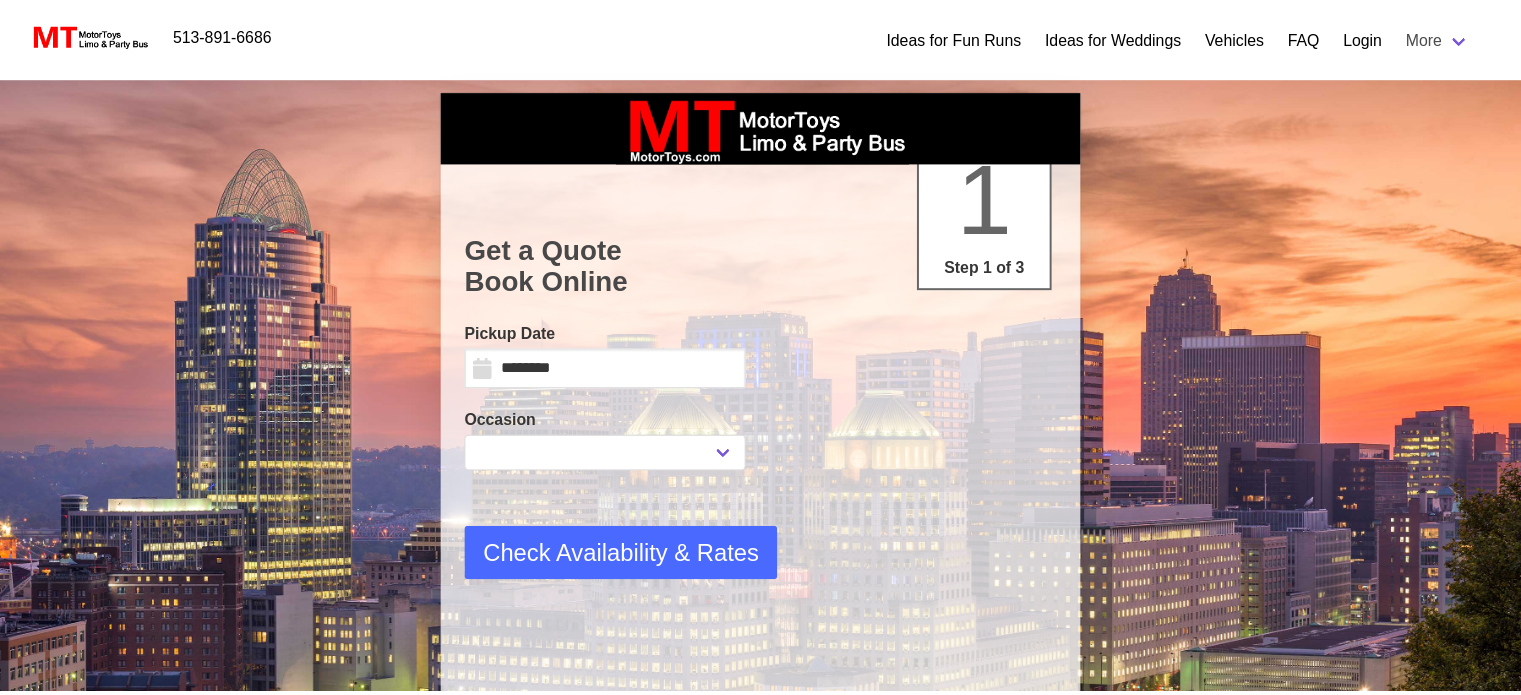 scroll, scrollTop: 0, scrollLeft: 0, axis: both 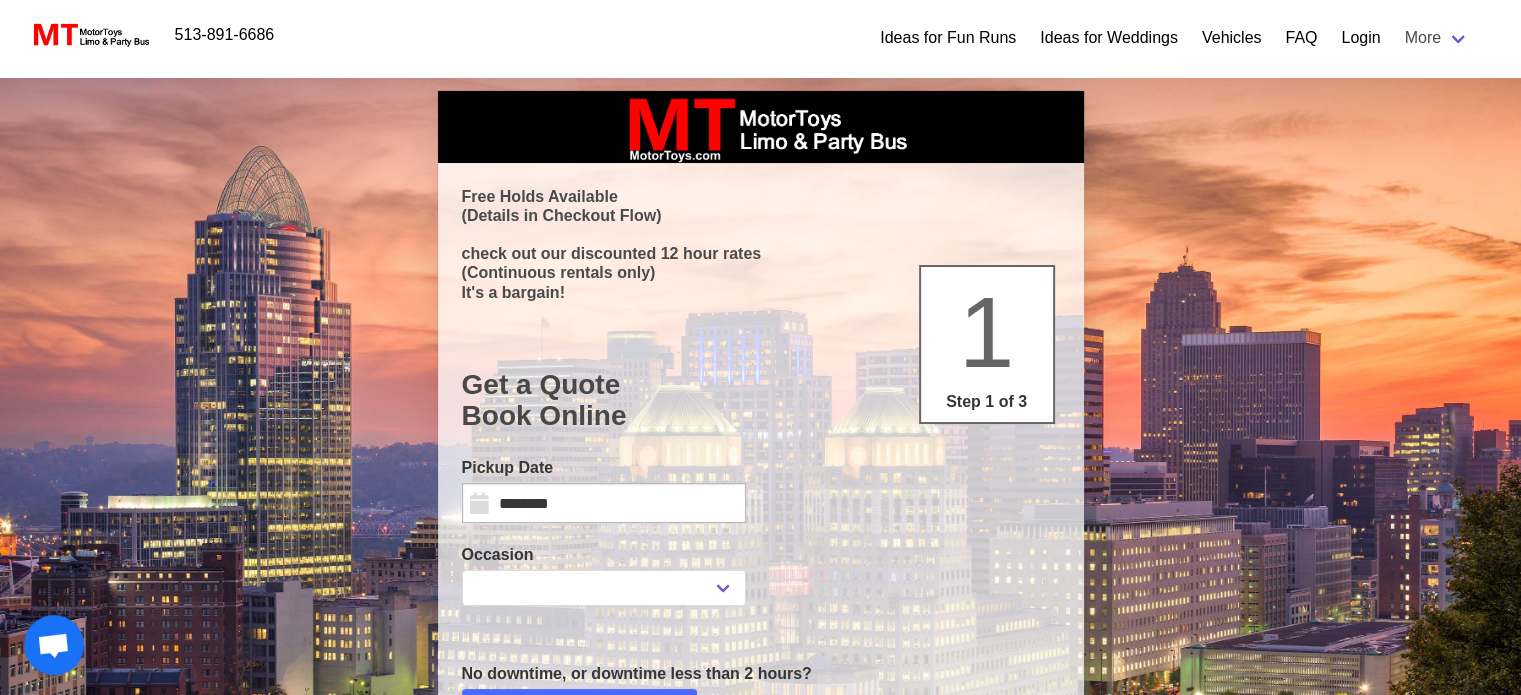 select 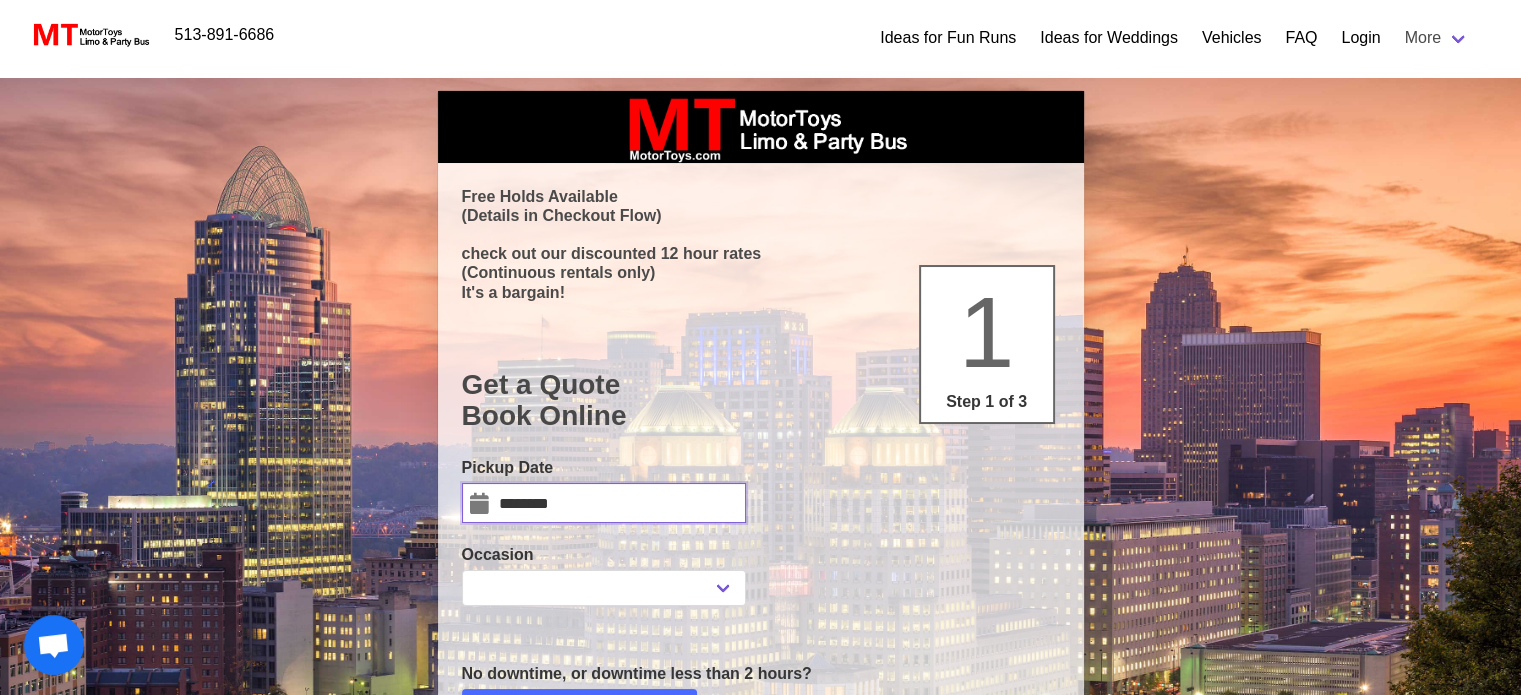 click on "********" at bounding box center [604, 503] 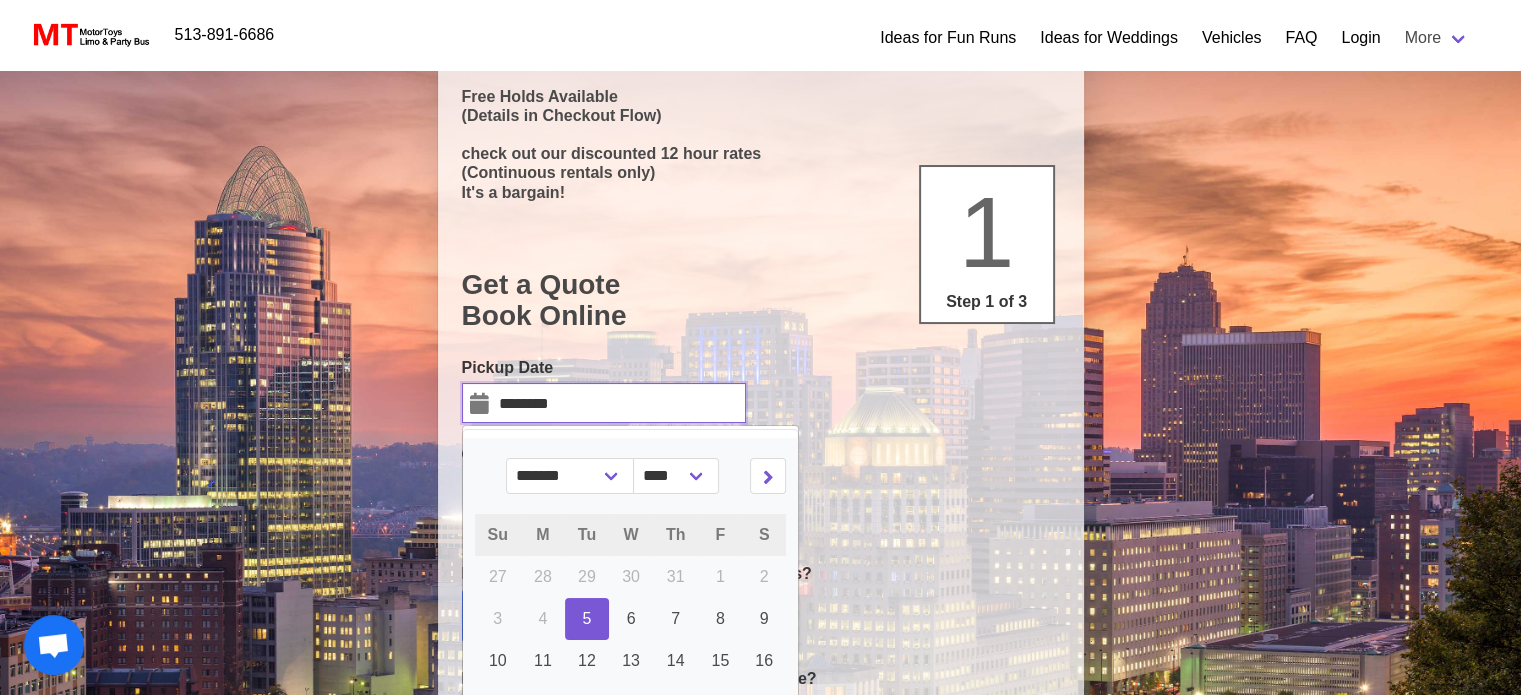 scroll, scrollTop: 300, scrollLeft: 0, axis: vertical 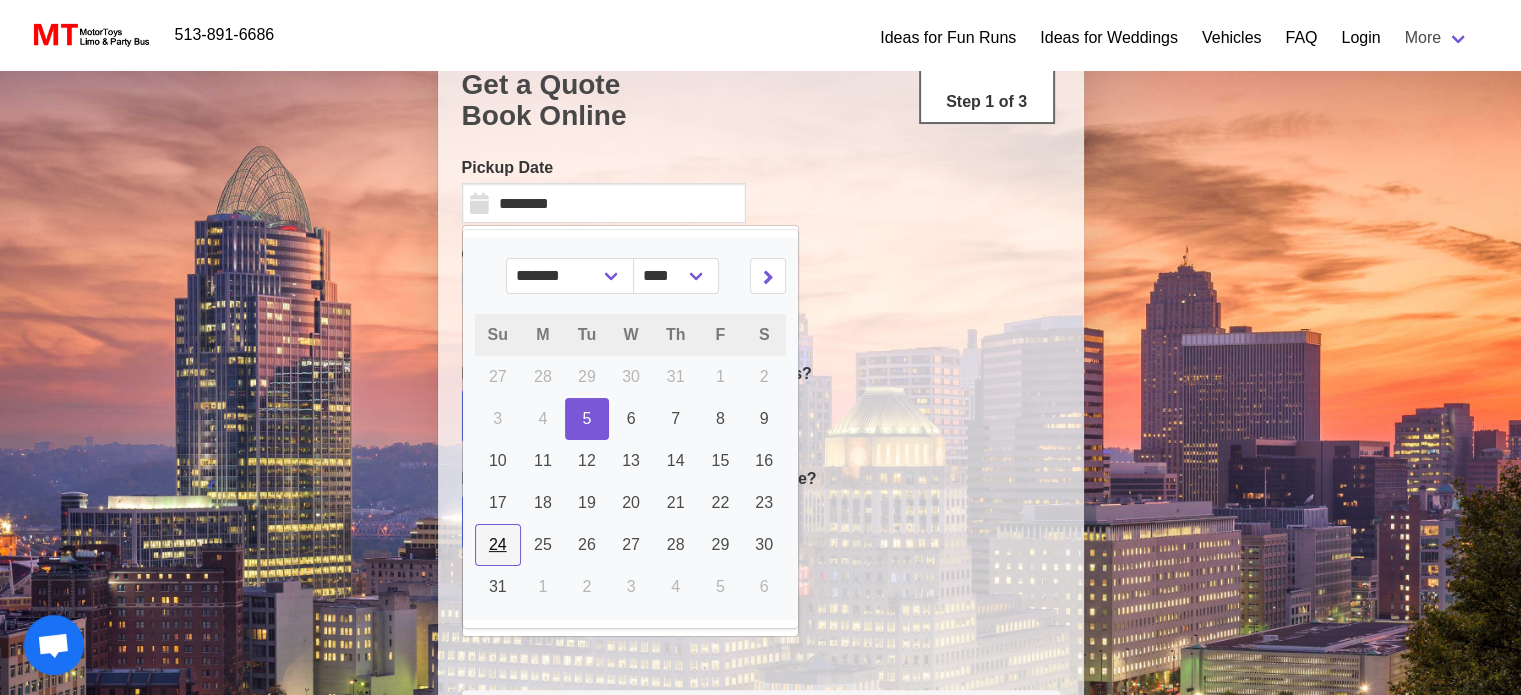 click on "24" at bounding box center [498, 544] 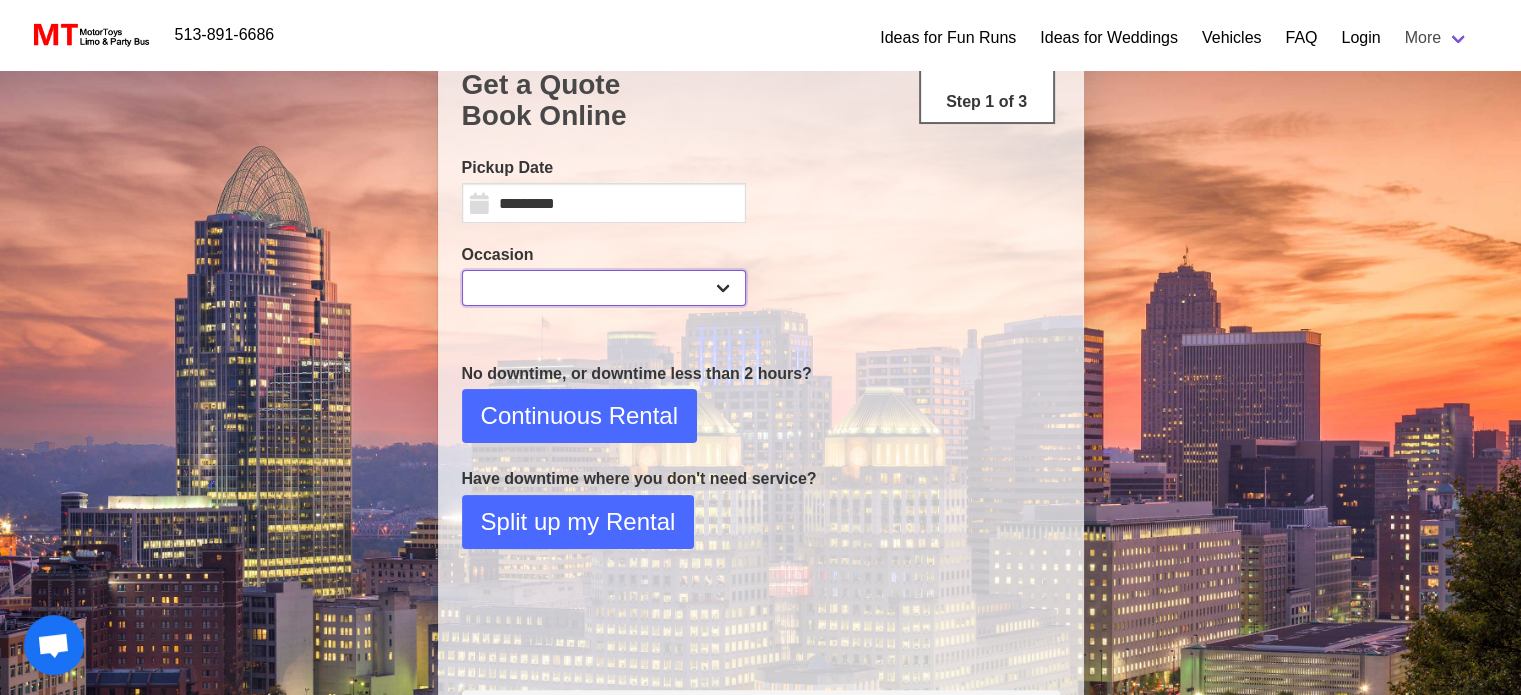 click on "**********" at bounding box center (604, 288) 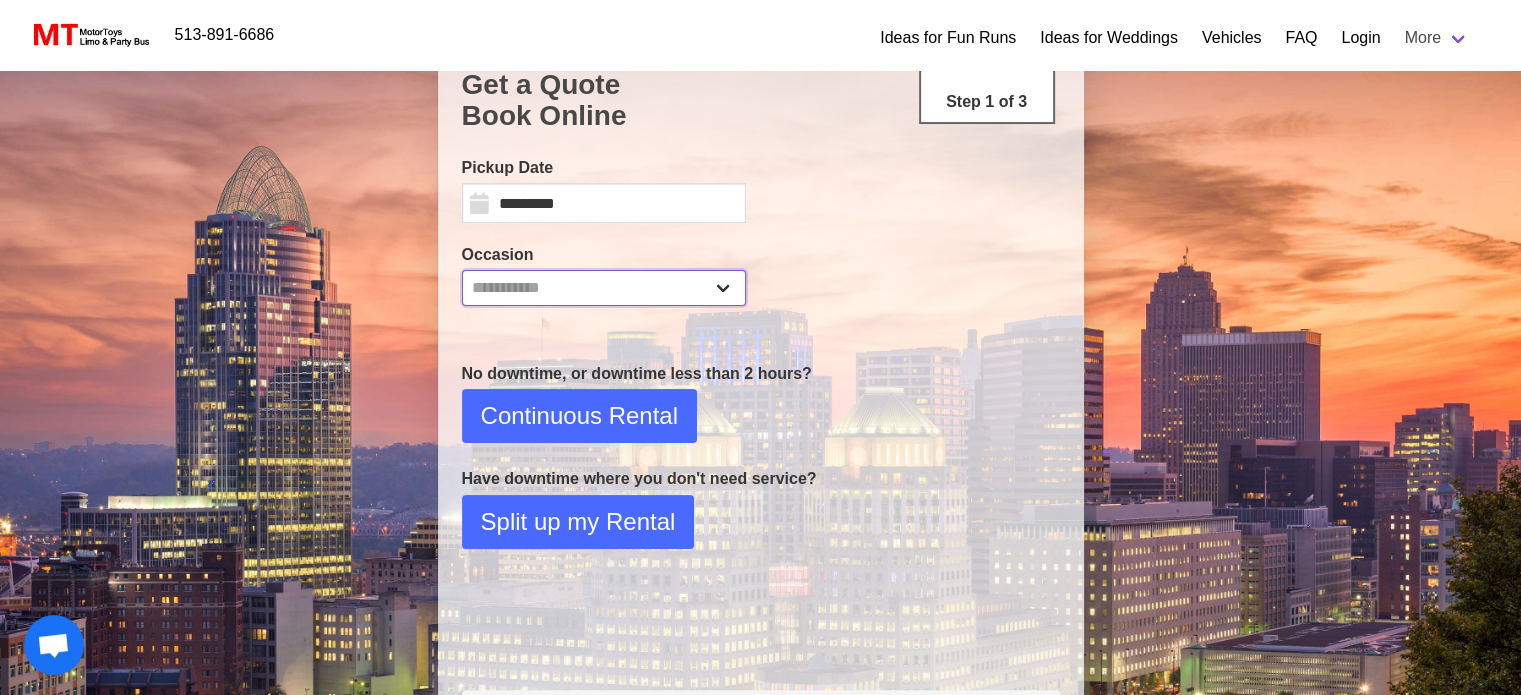 click on "**********" at bounding box center [604, 288] 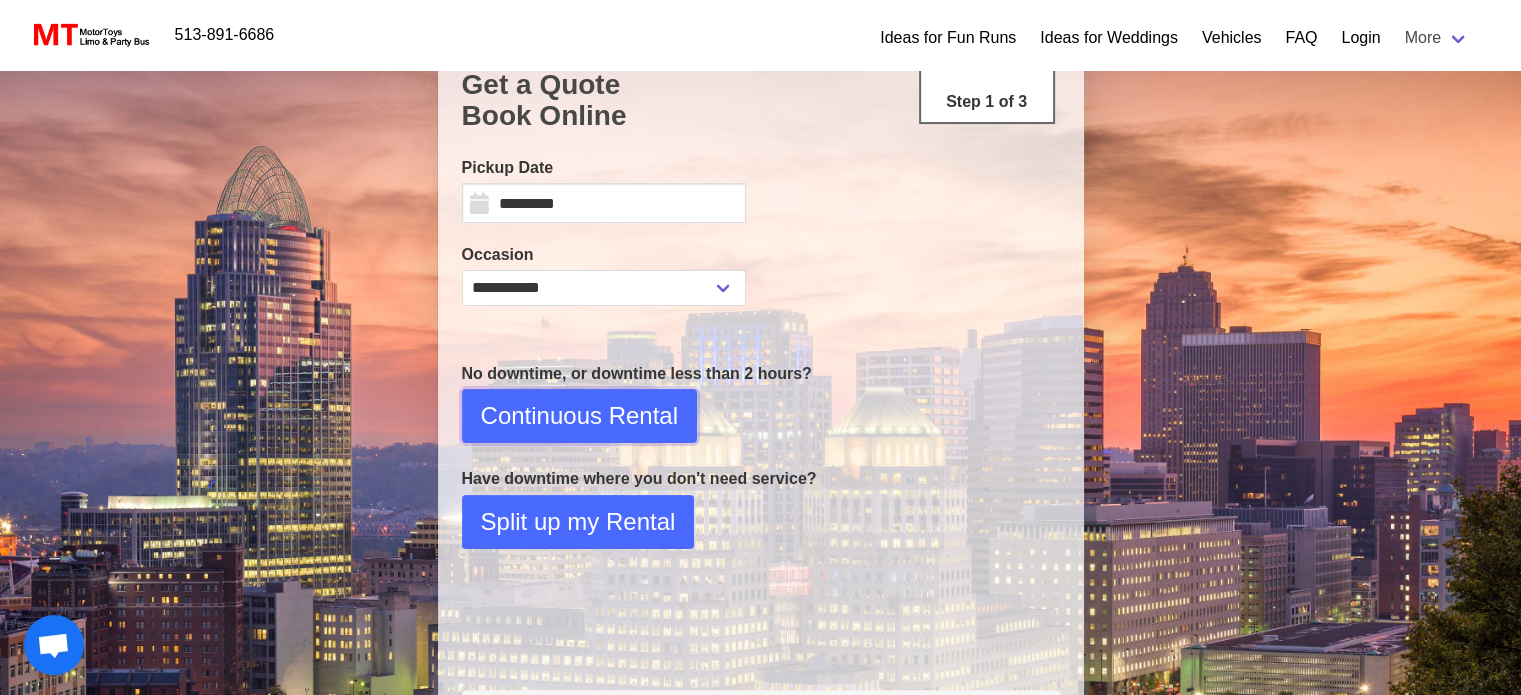 click on "Continuous Rental" at bounding box center [579, 416] 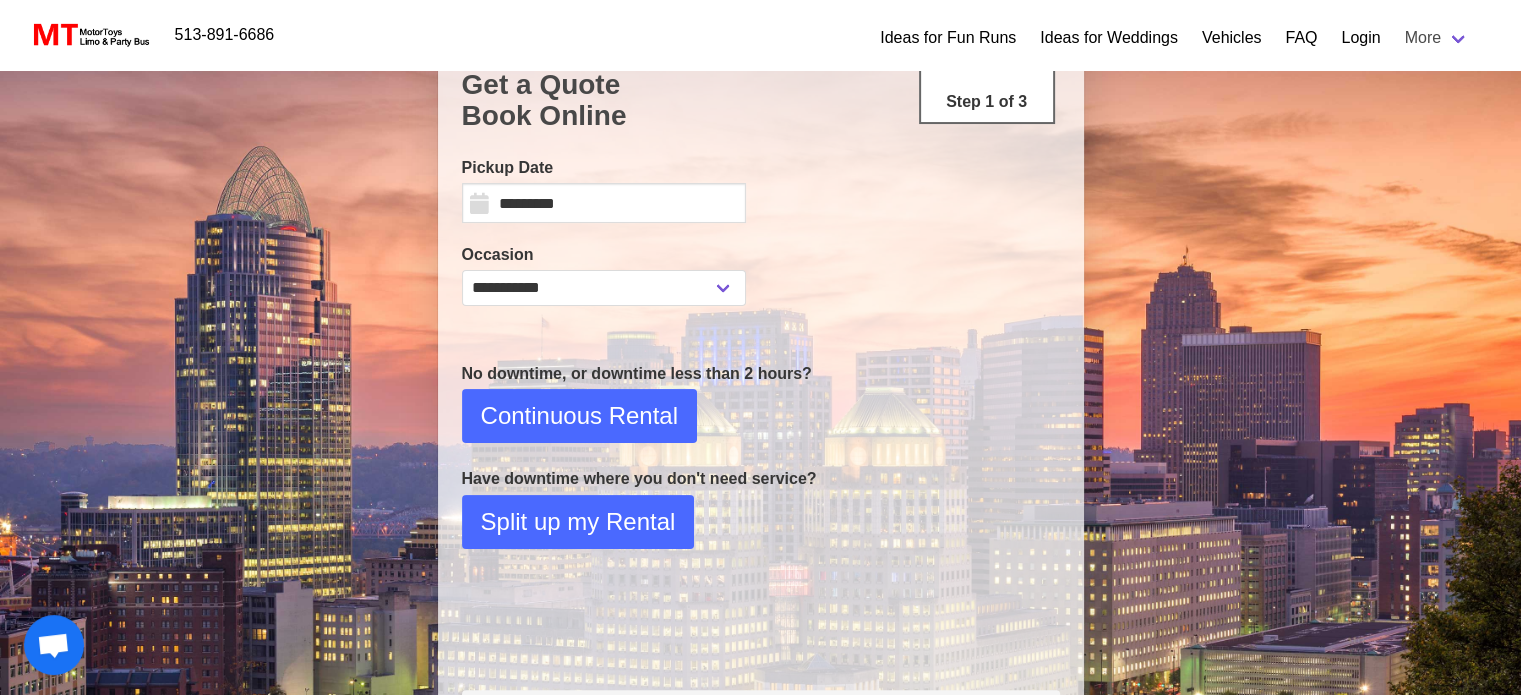 scroll, scrollTop: 0, scrollLeft: 0, axis: both 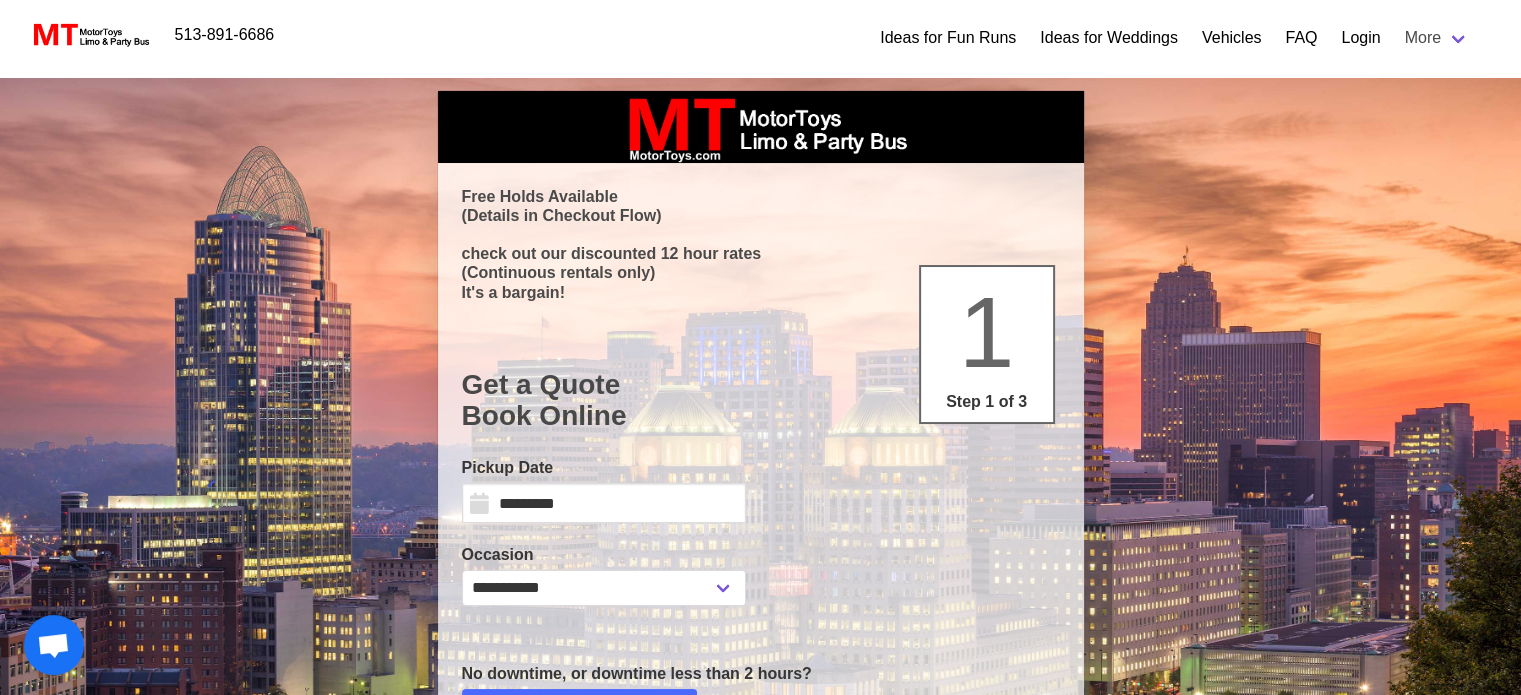 select on "*" 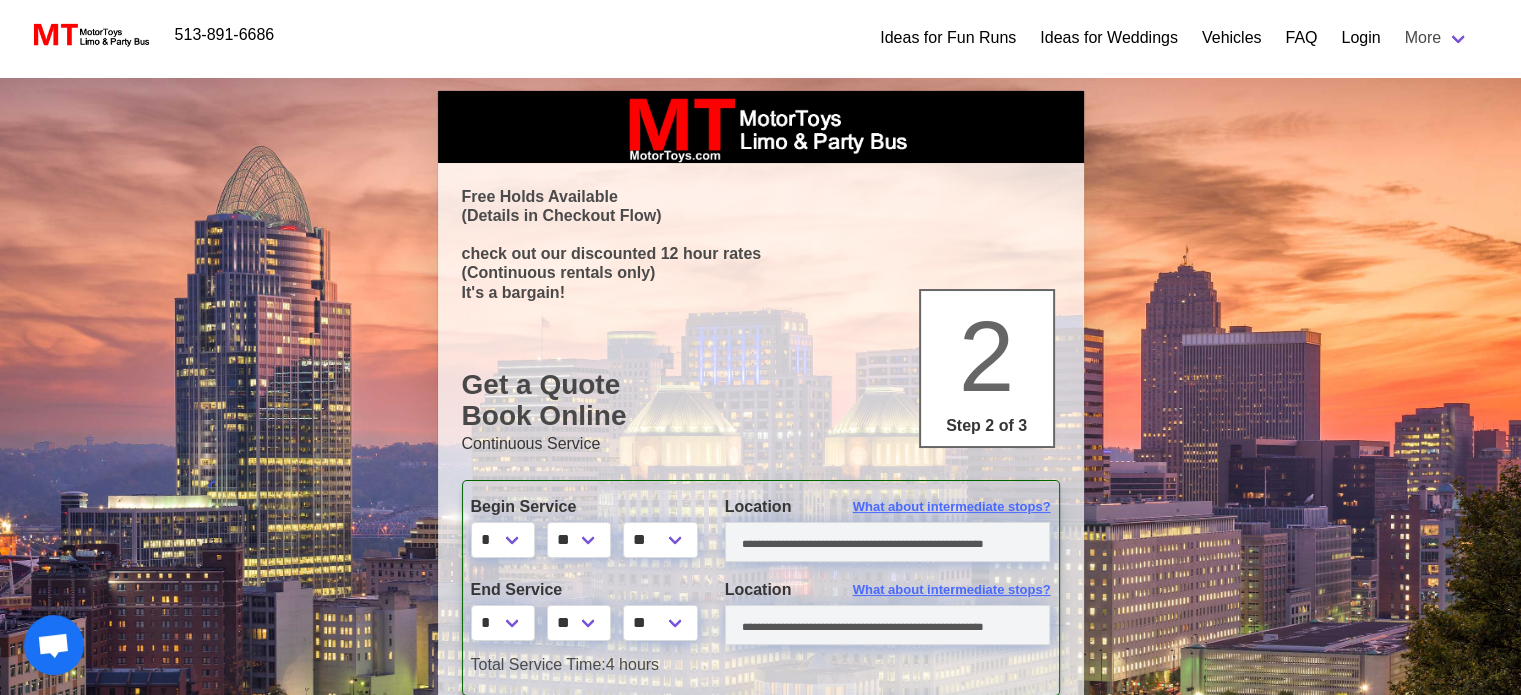 scroll, scrollTop: 100, scrollLeft: 0, axis: vertical 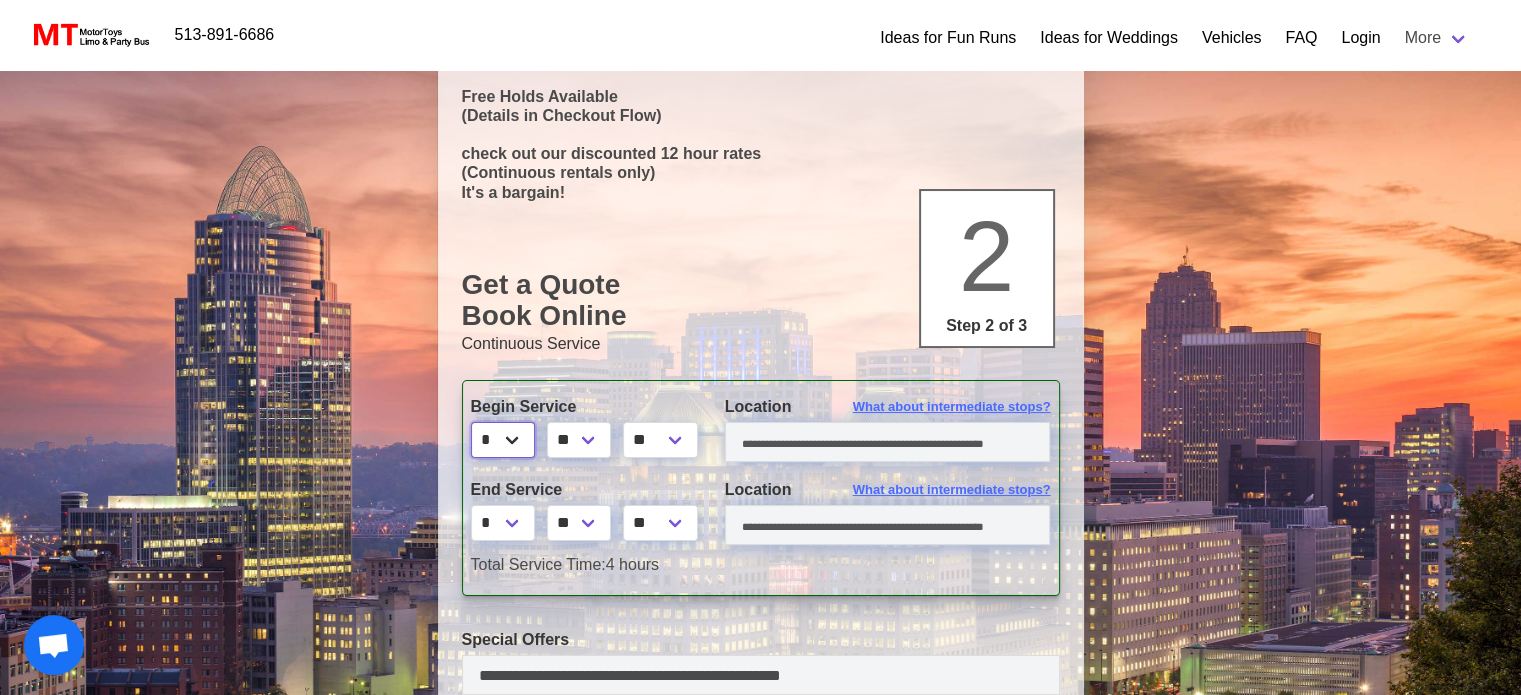 click on "* * * * * * * * * ** ** **" at bounding box center (503, 440) 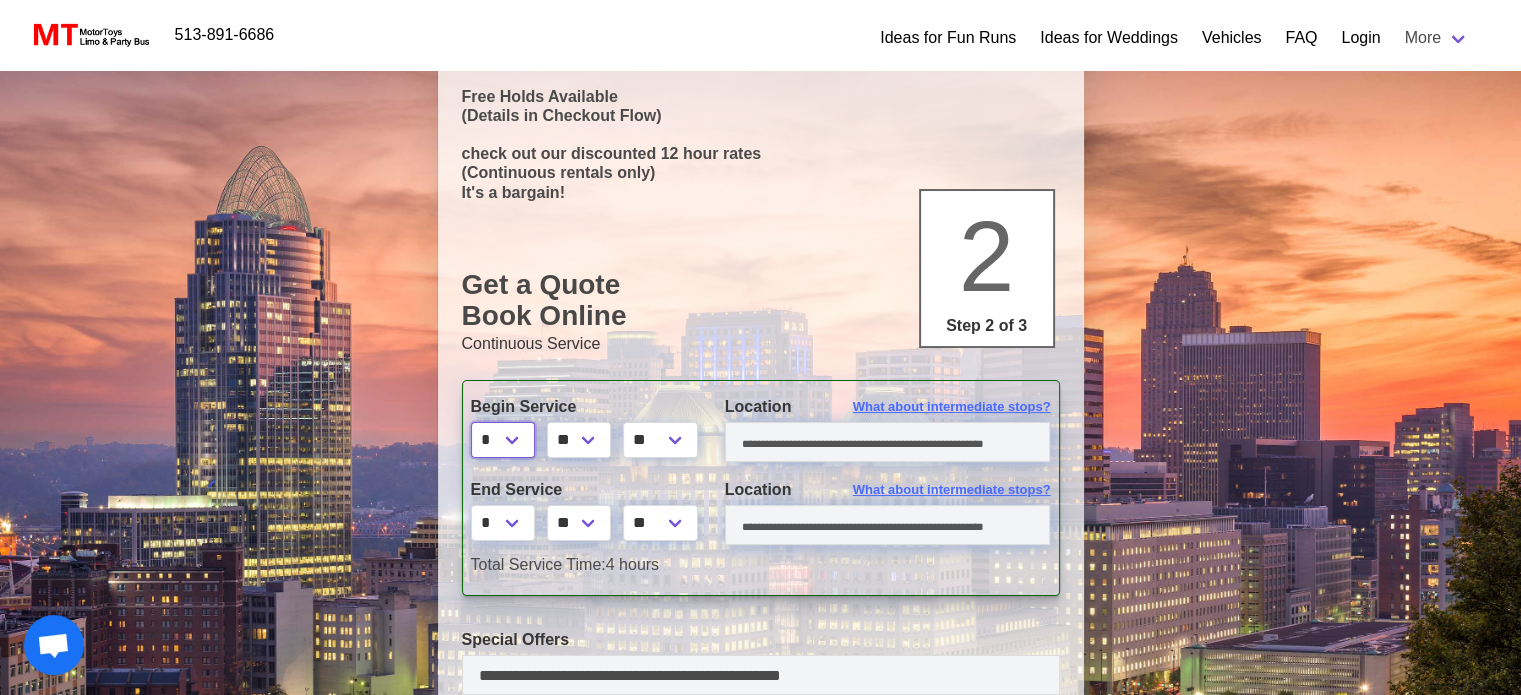 select on "*" 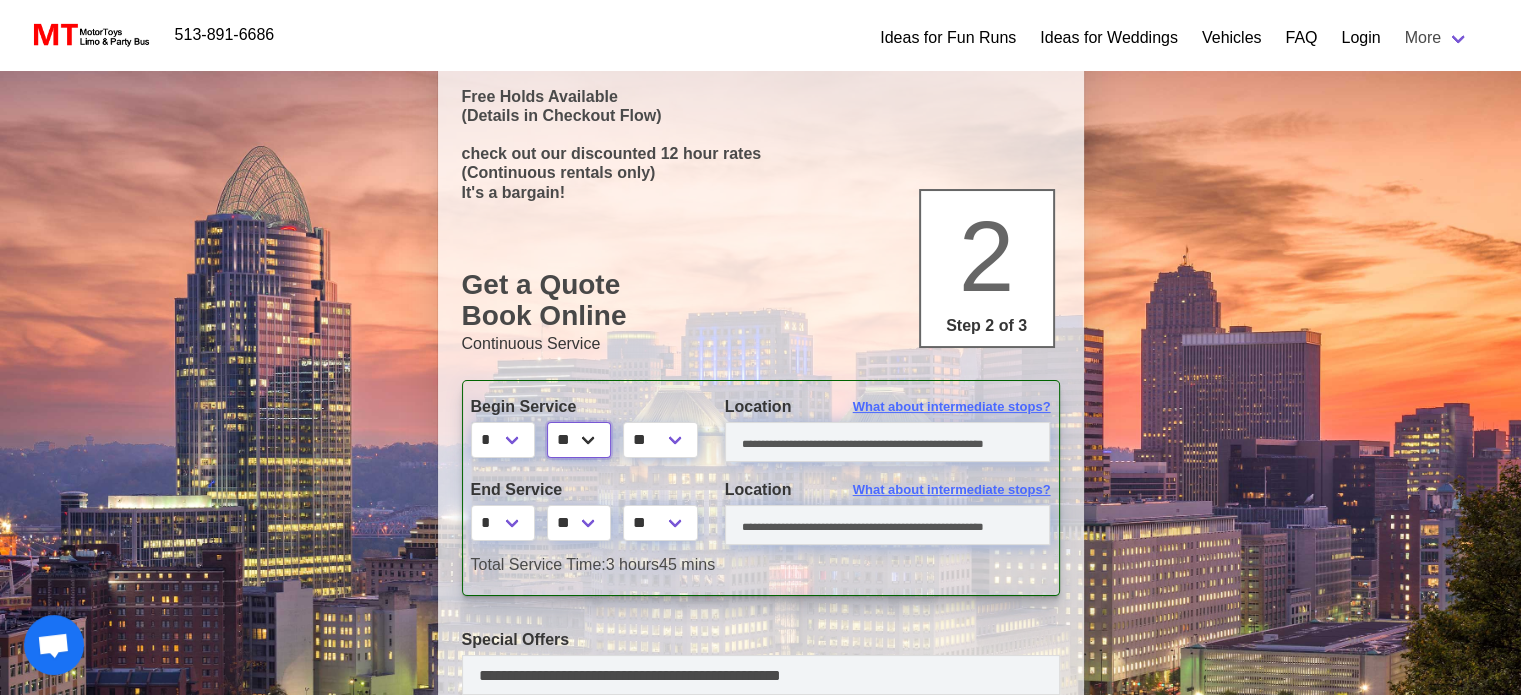 click on "** ** ** **" at bounding box center (579, 440) 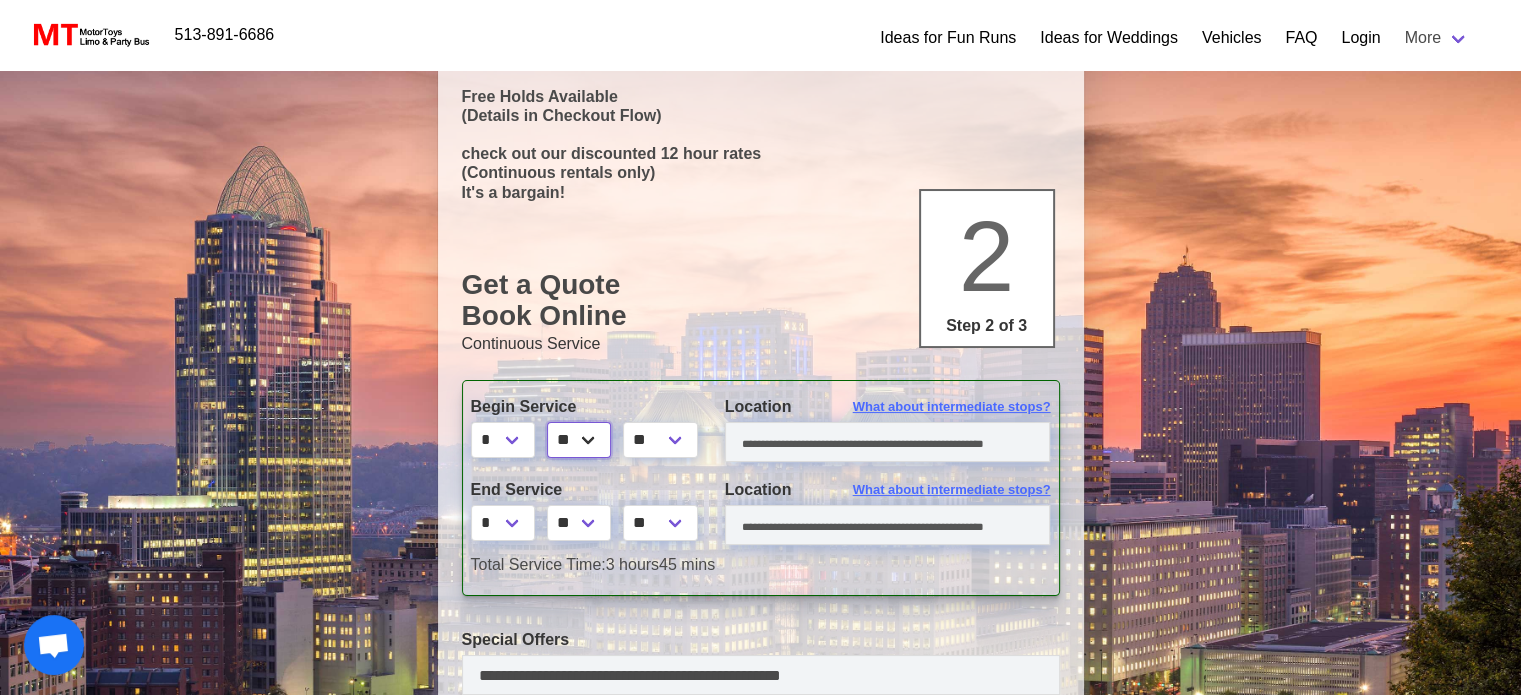 select on "**" 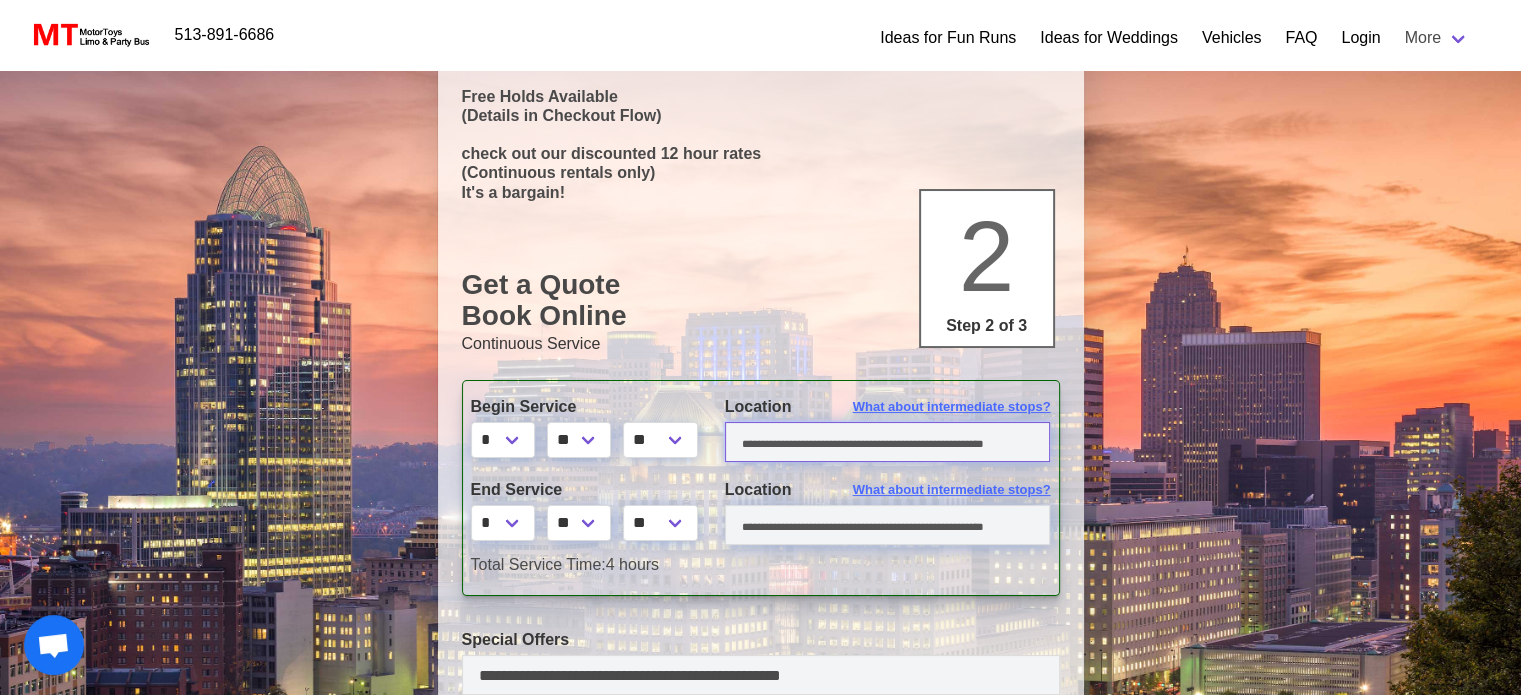 click at bounding box center [888, 442] 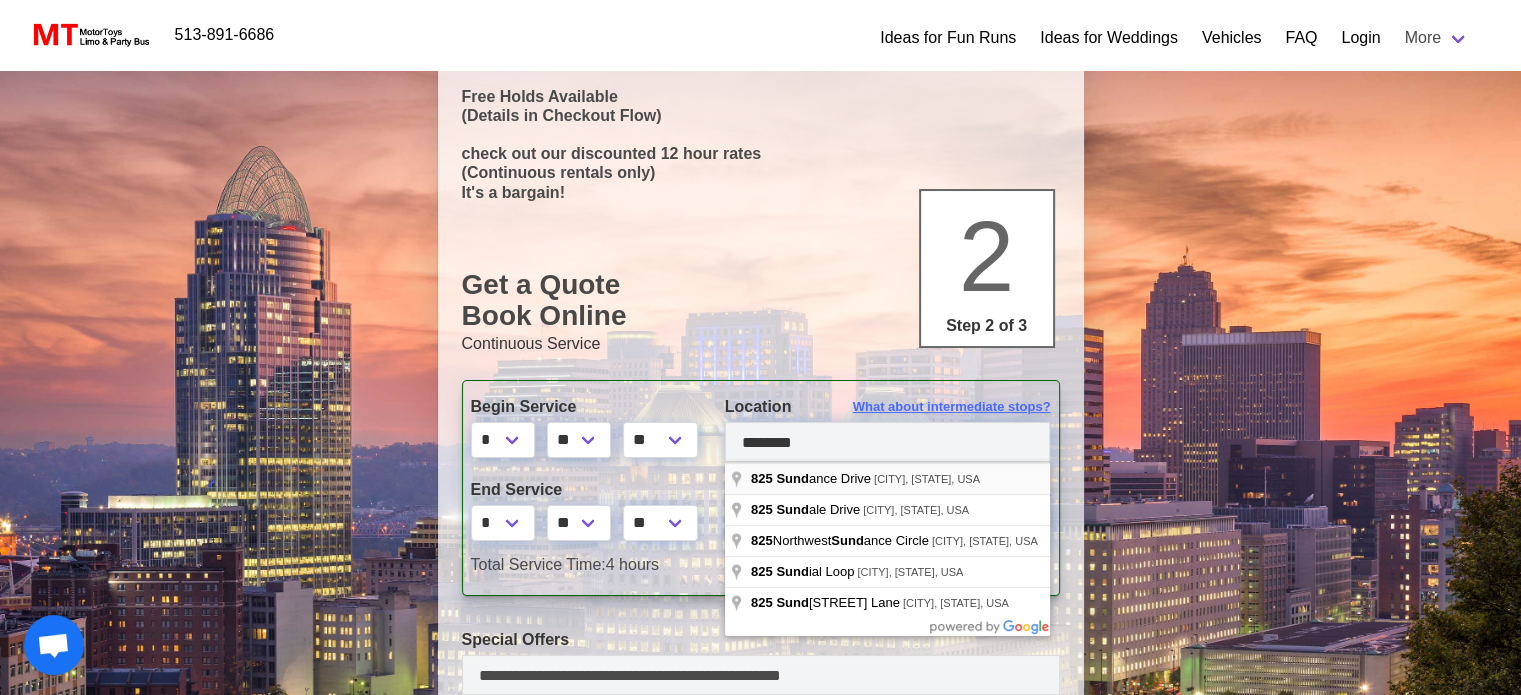 type on "**********" 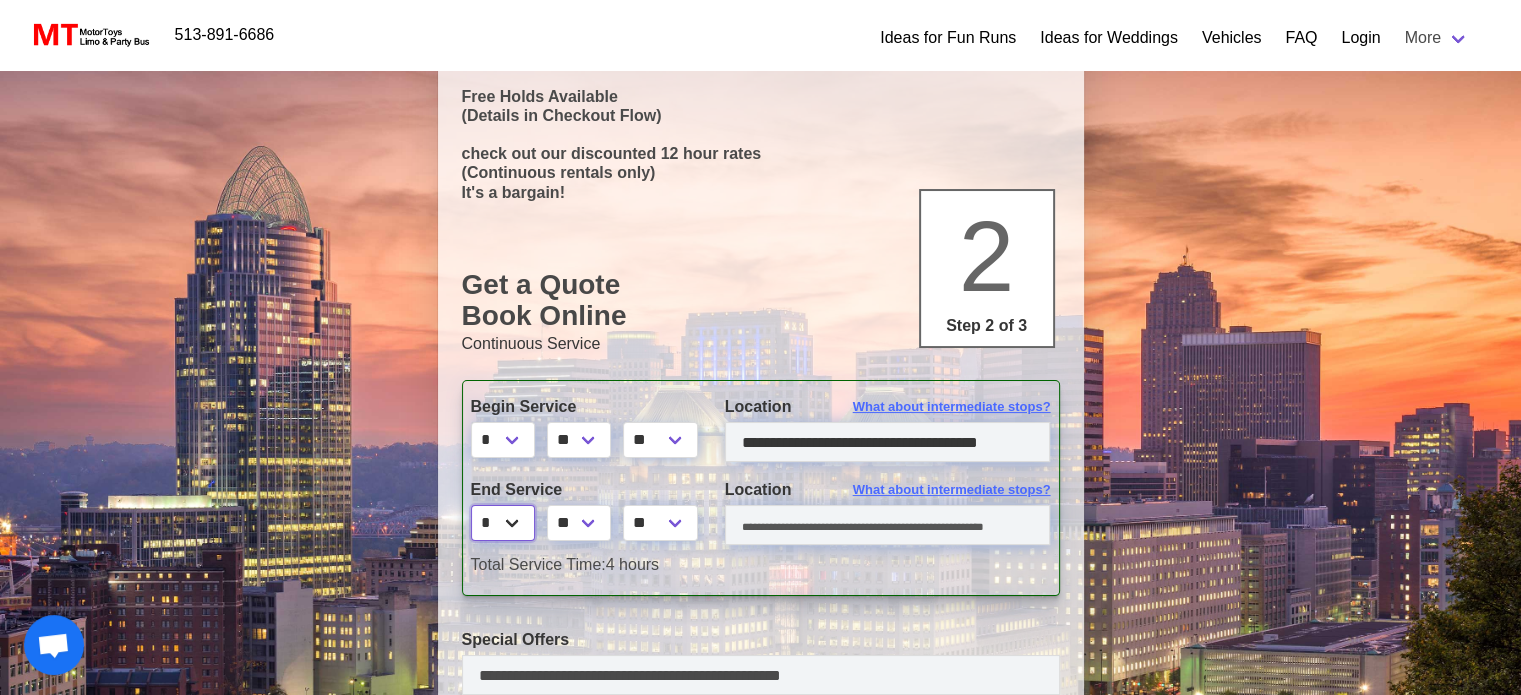 click on "* * * * * * * * * ** ** **" at bounding box center [503, 523] 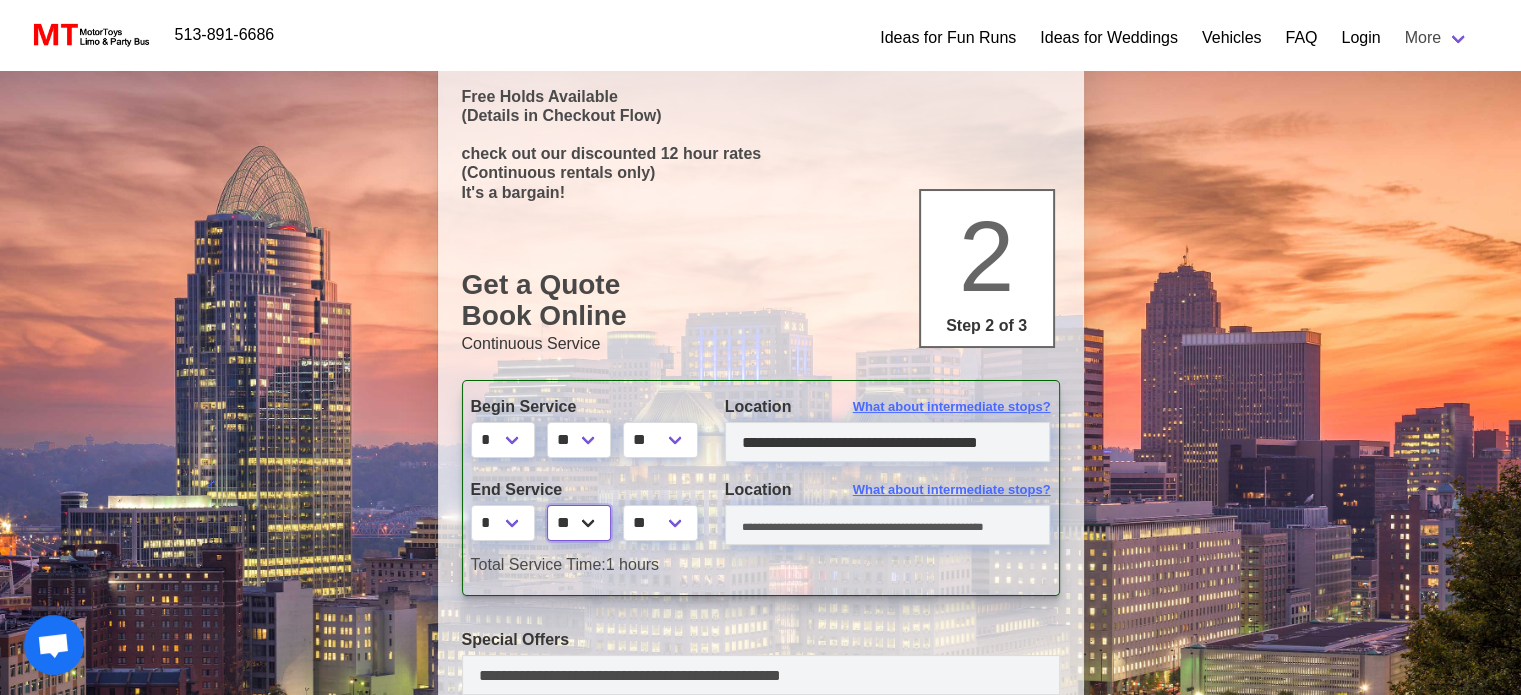 click on "** ** ** **" at bounding box center [579, 523] 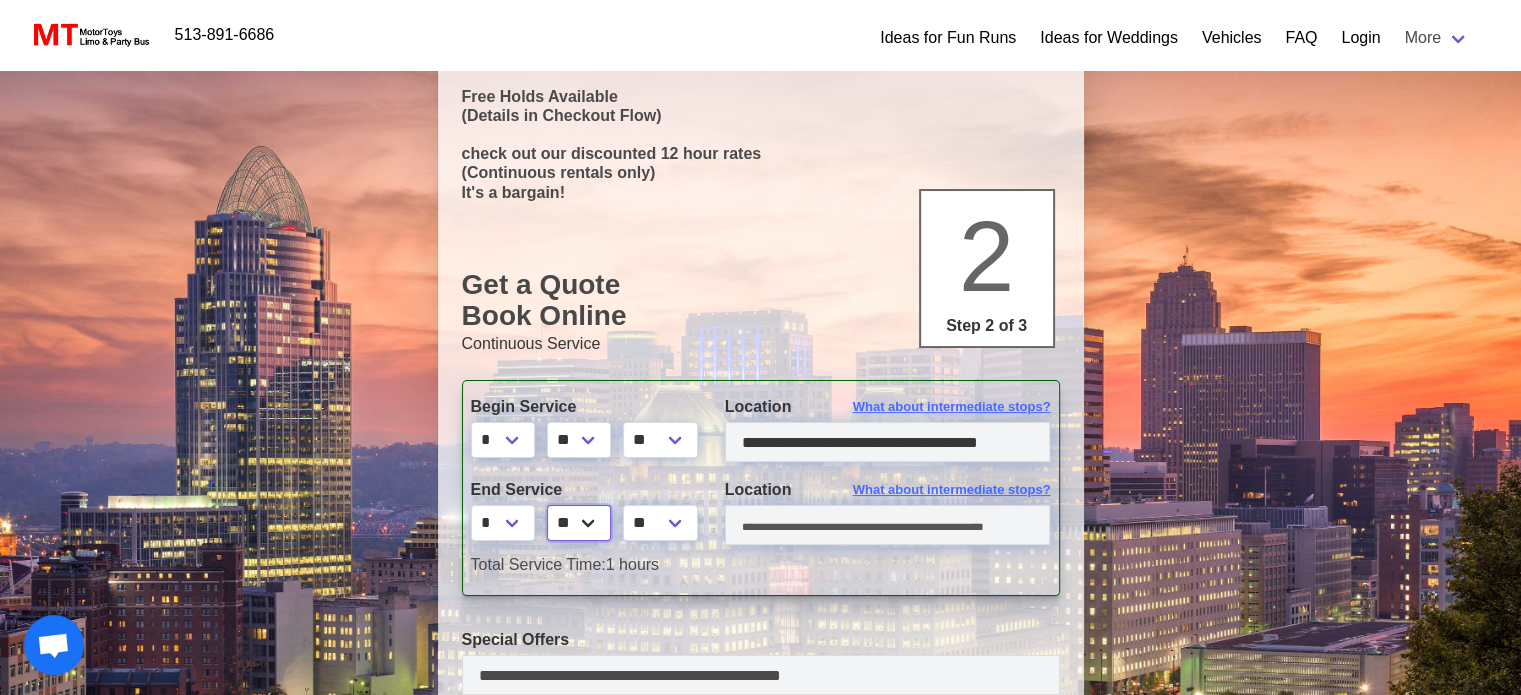 select on "*" 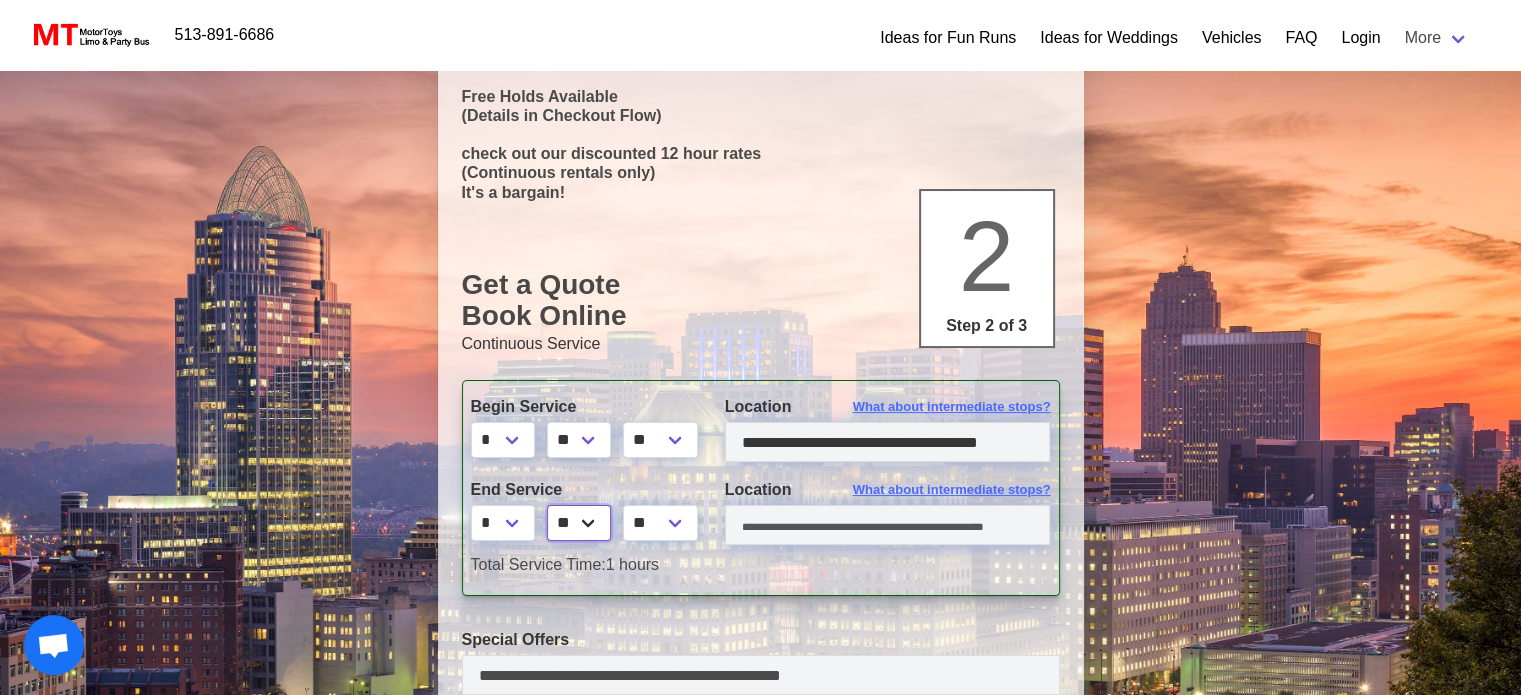 click on "** ** ** **" at bounding box center [579, 523] 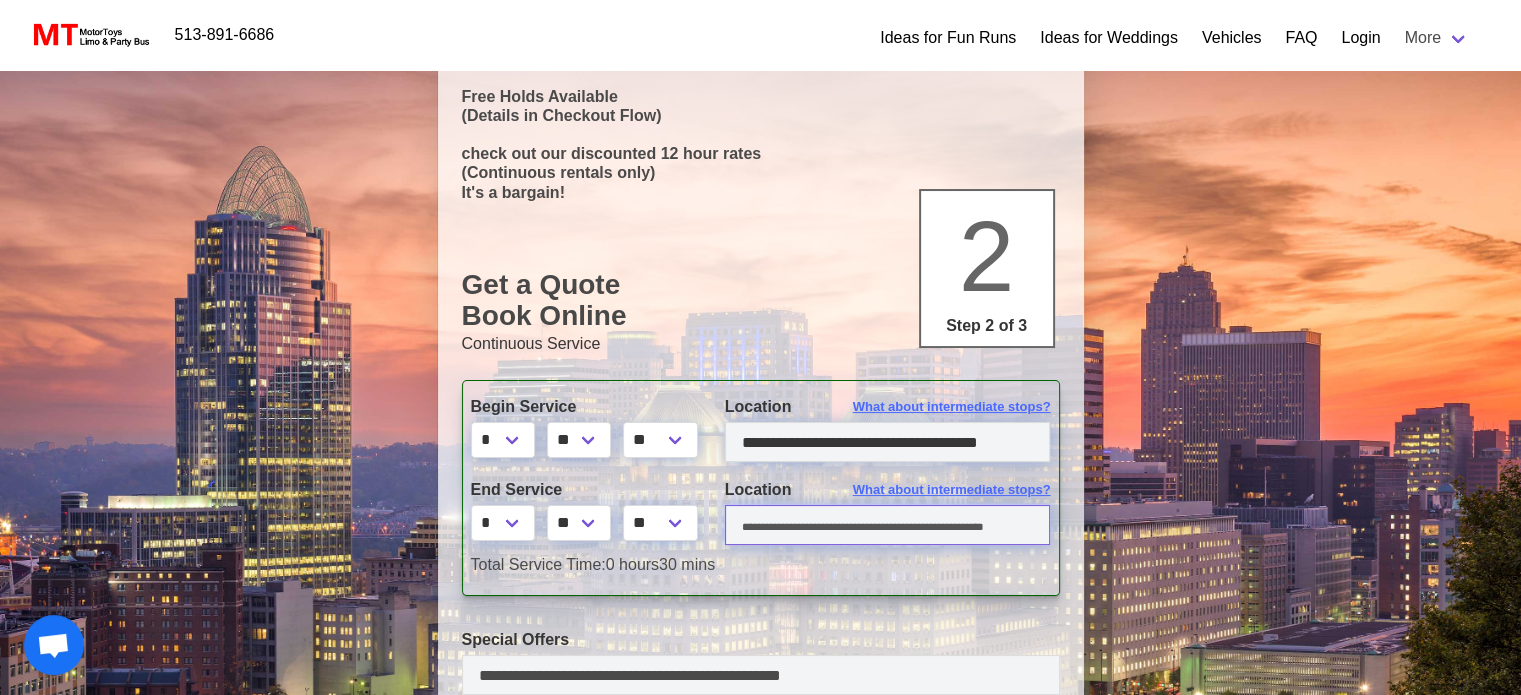click at bounding box center (888, 525) 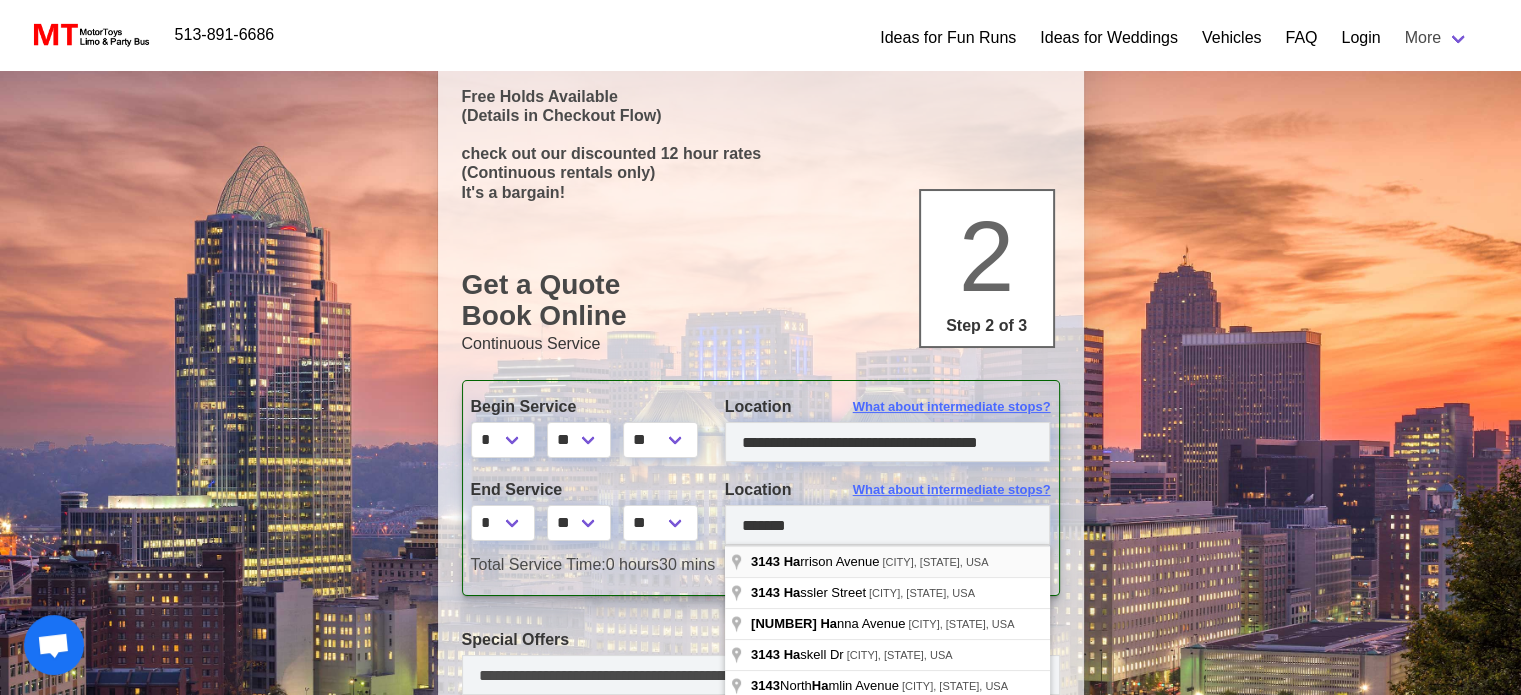type on "**********" 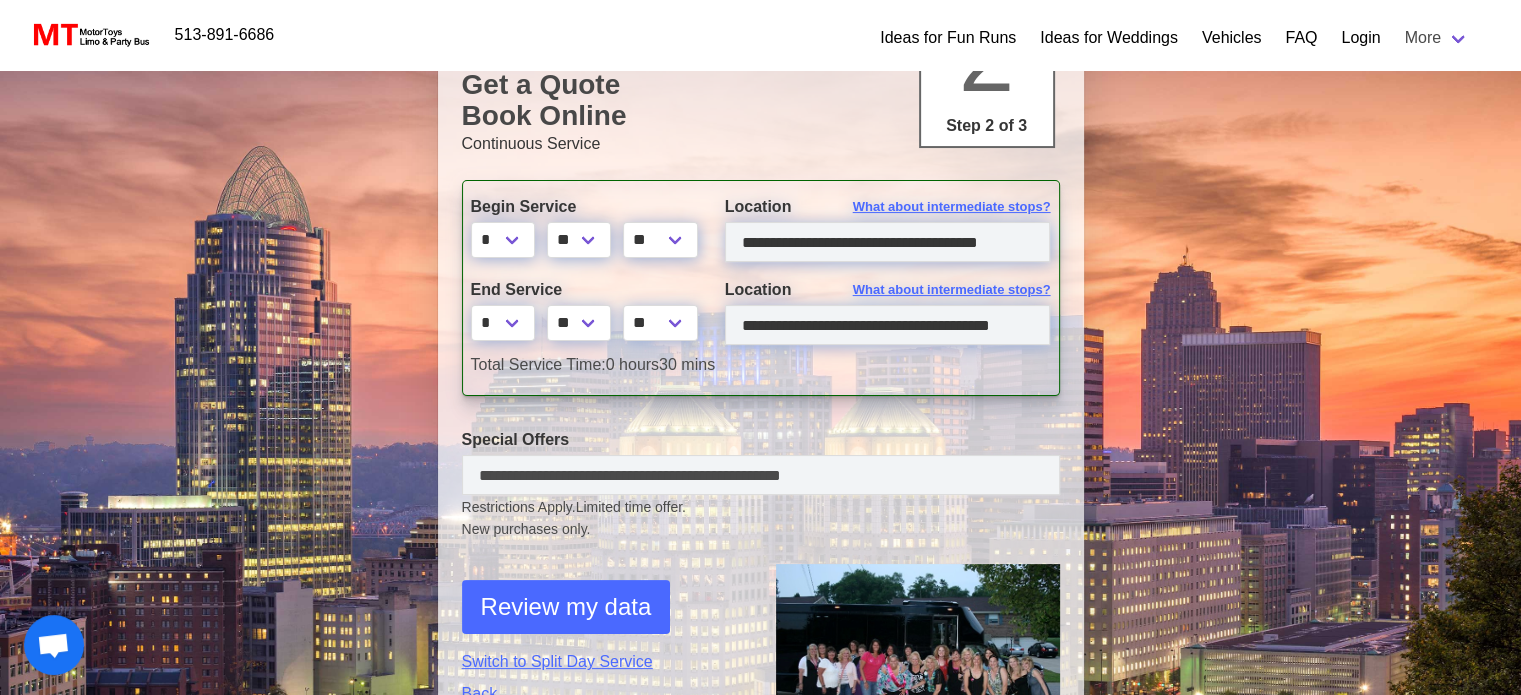 scroll, scrollTop: 400, scrollLeft: 0, axis: vertical 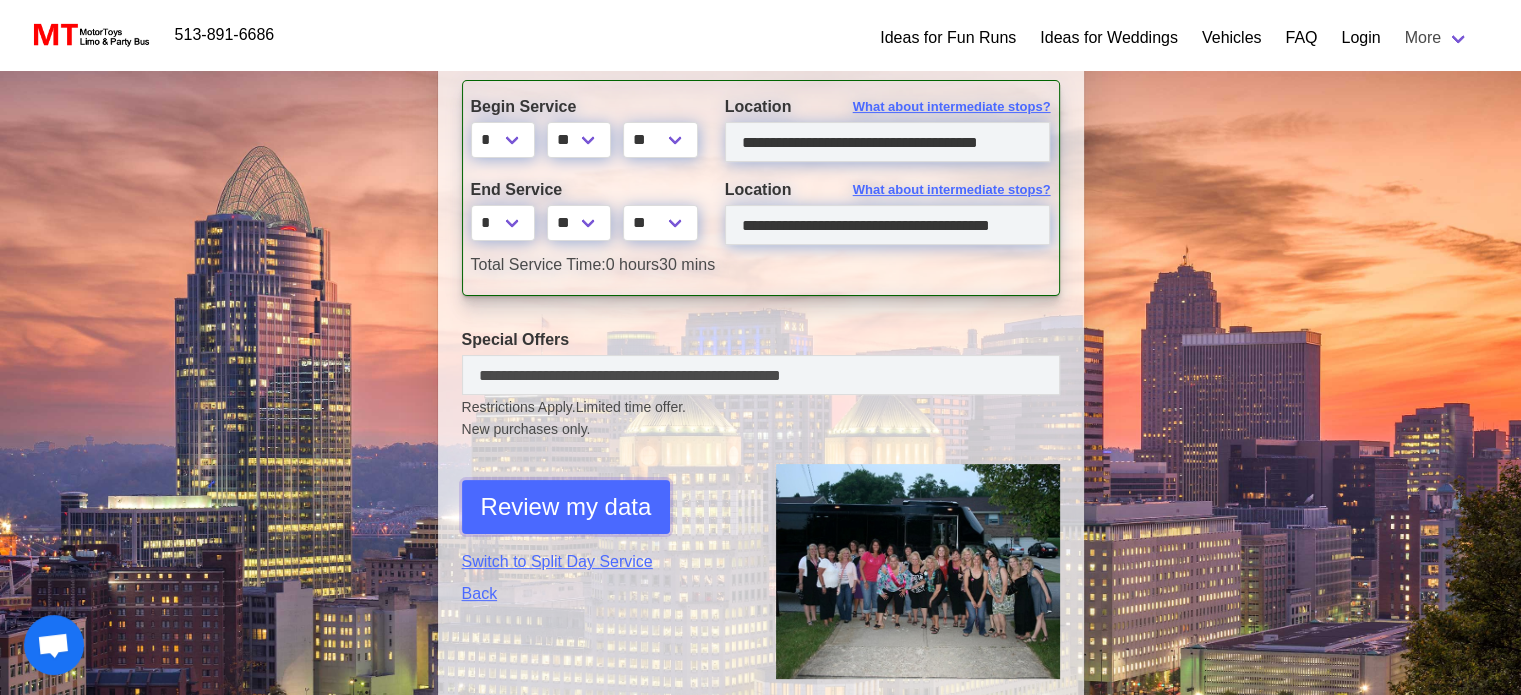 click on "Review my data" at bounding box center [566, 507] 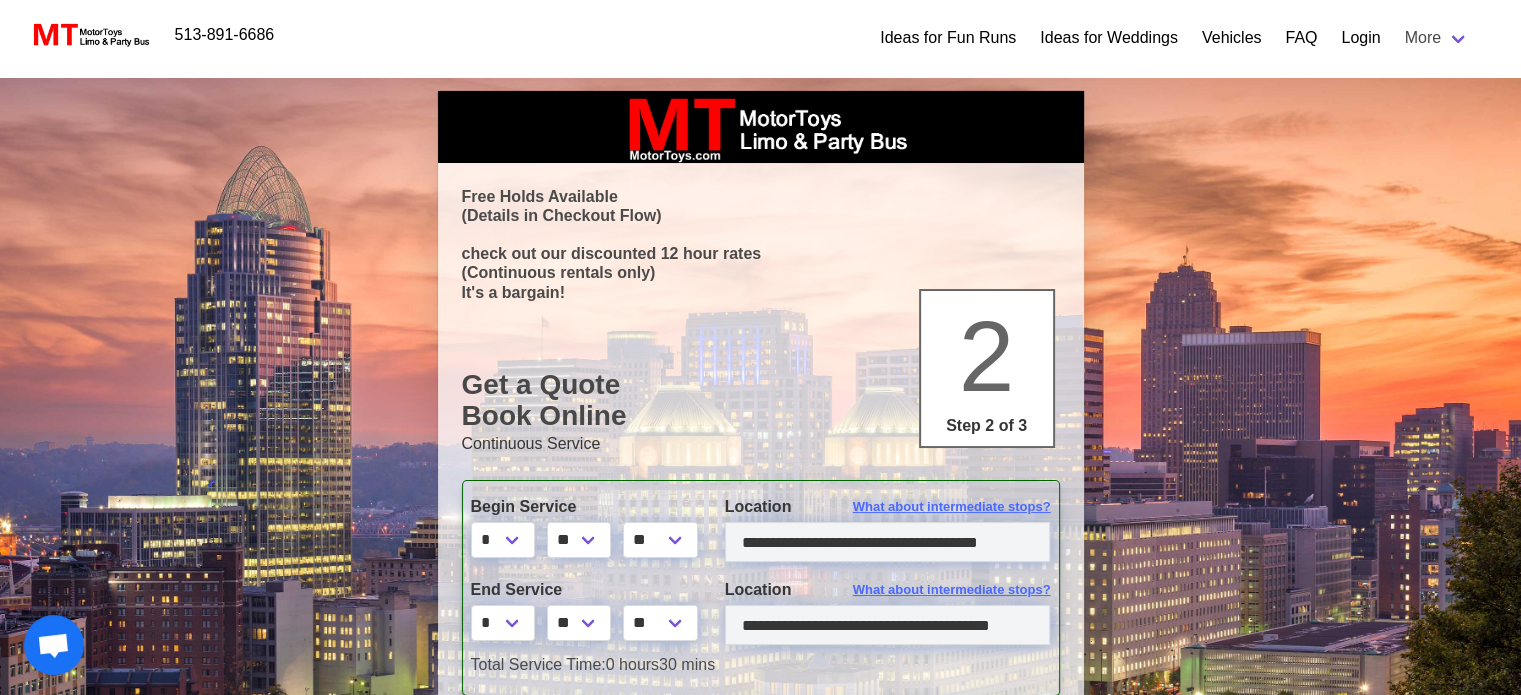 scroll, scrollTop: 100, scrollLeft: 0, axis: vertical 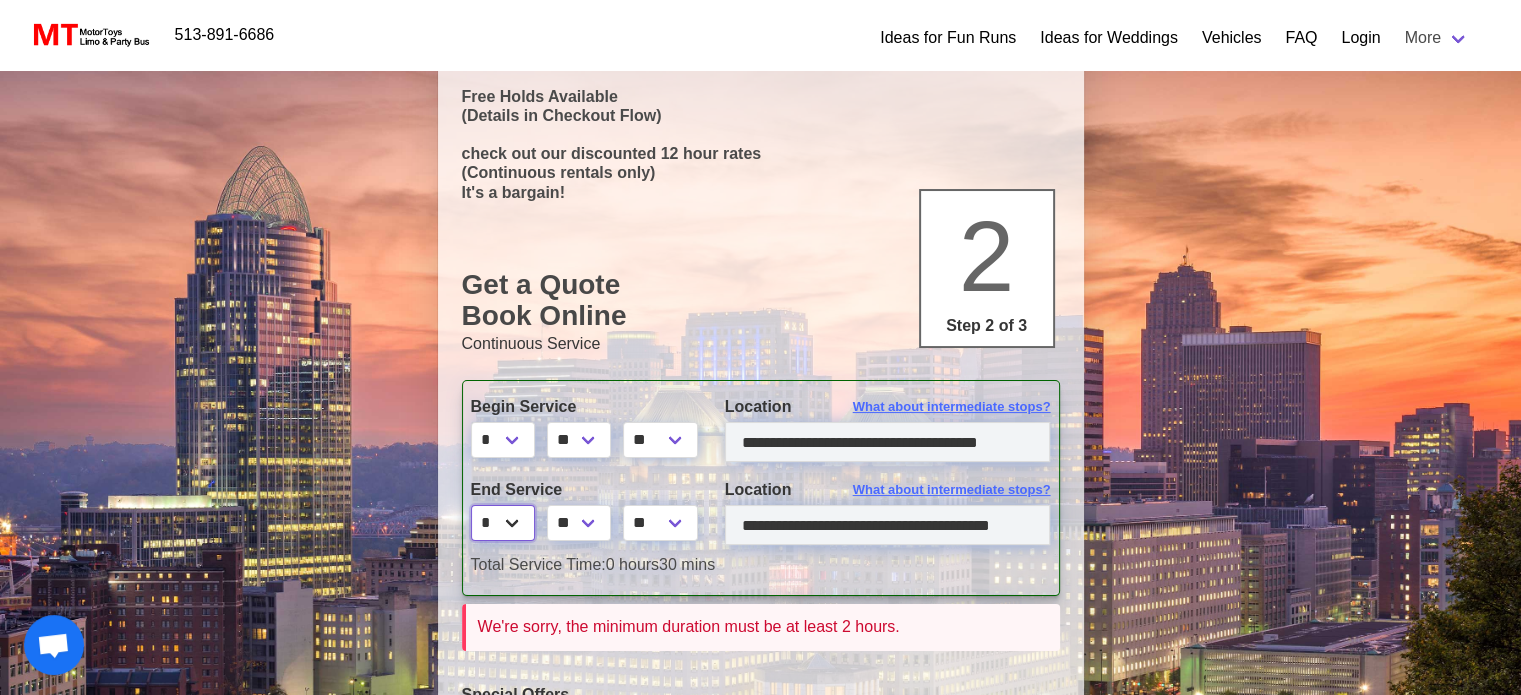 click on "* * * * * * * * * ** ** **" at bounding box center [503, 523] 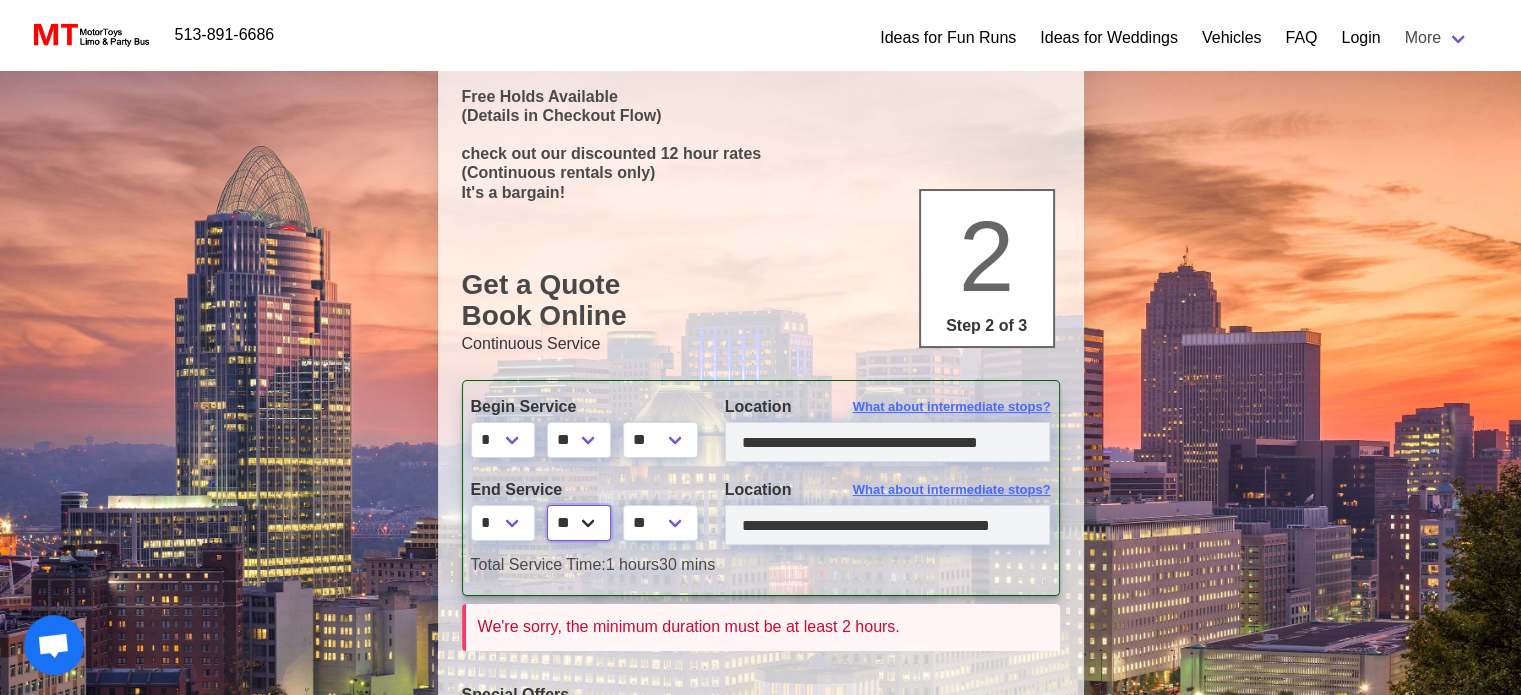click on "** ** ** **" at bounding box center [579, 523] 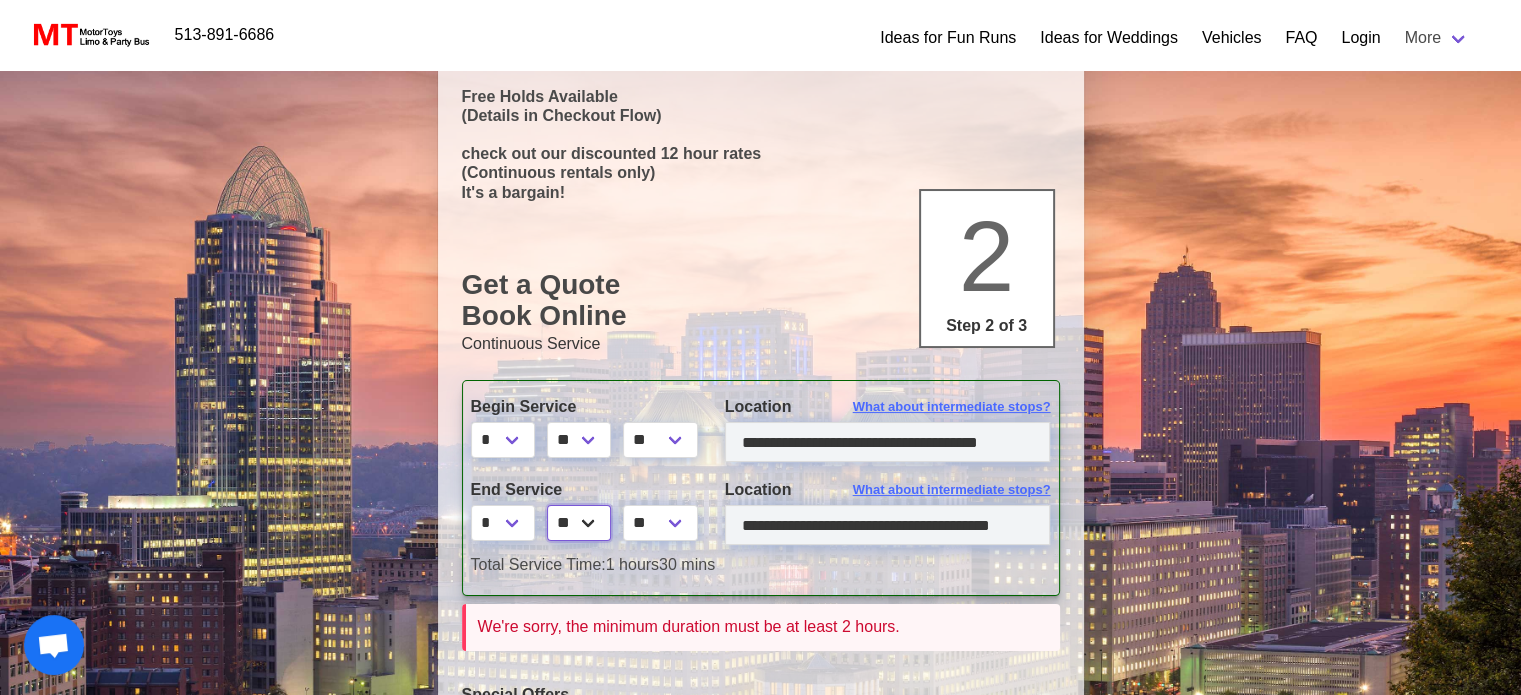 select on "**" 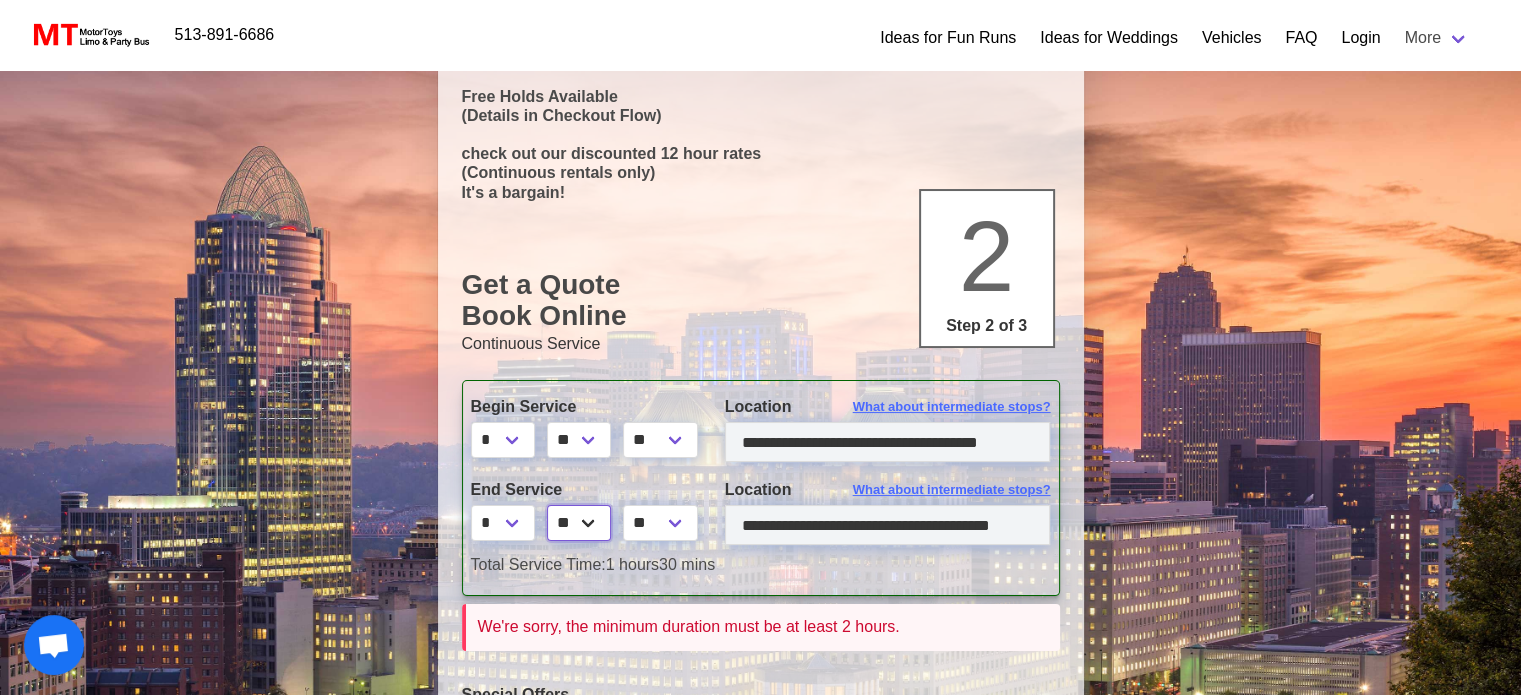 click on "** ** ** **" at bounding box center [579, 523] 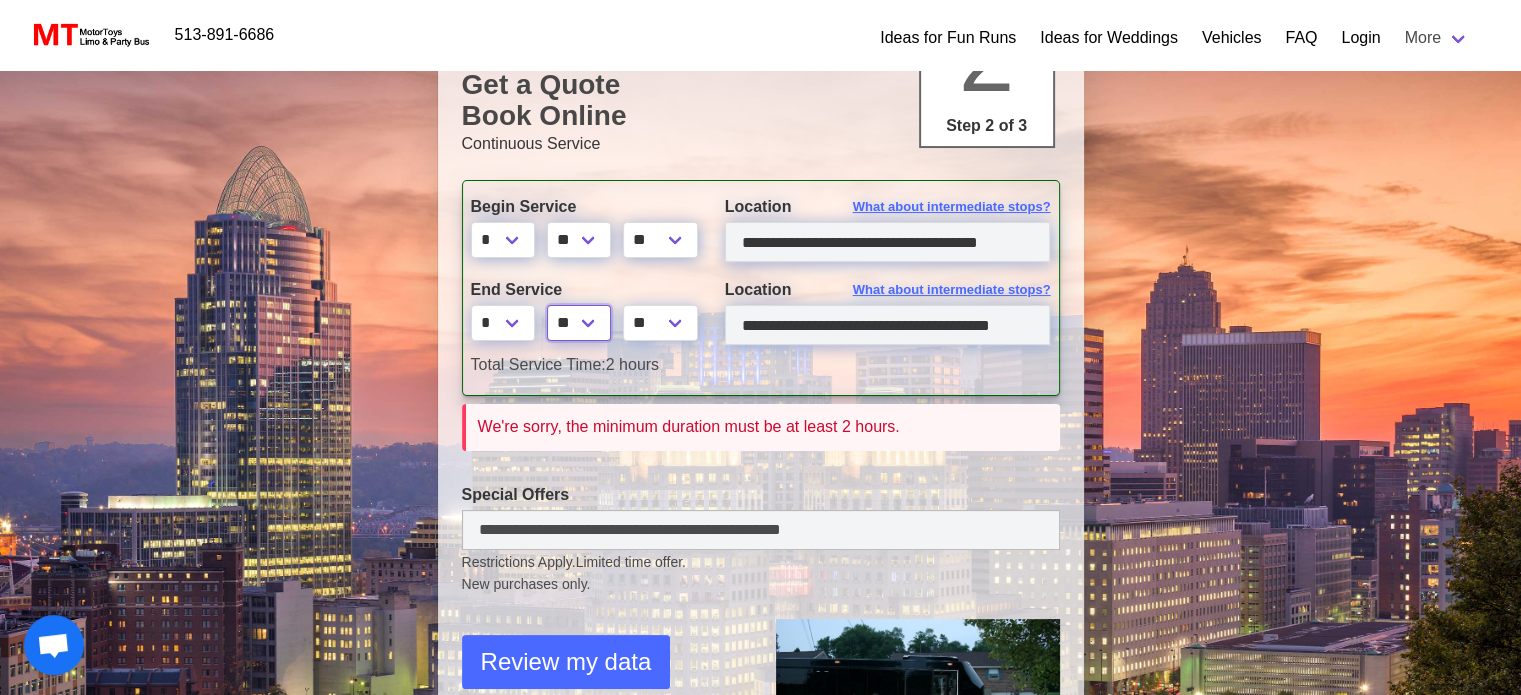 scroll, scrollTop: 400, scrollLeft: 0, axis: vertical 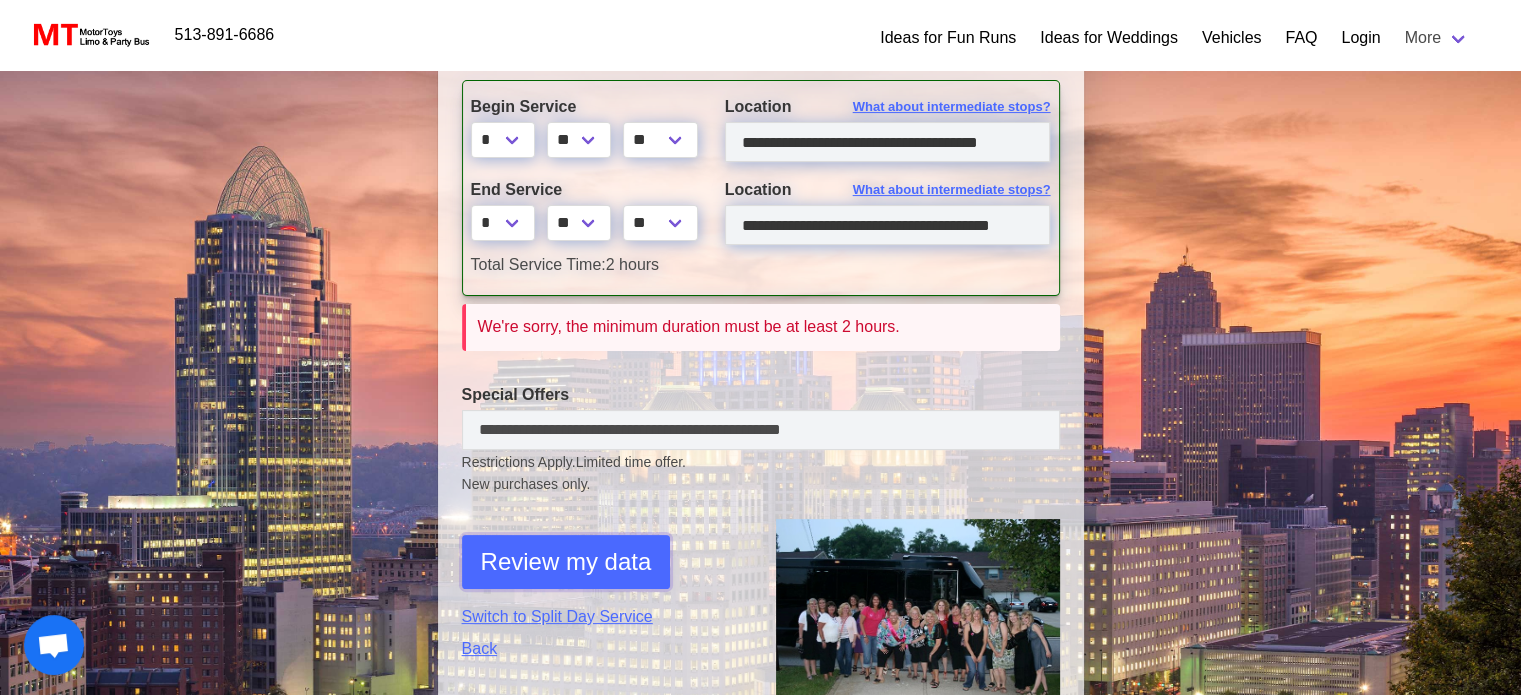 click on "Review my data" at bounding box center [566, 562] 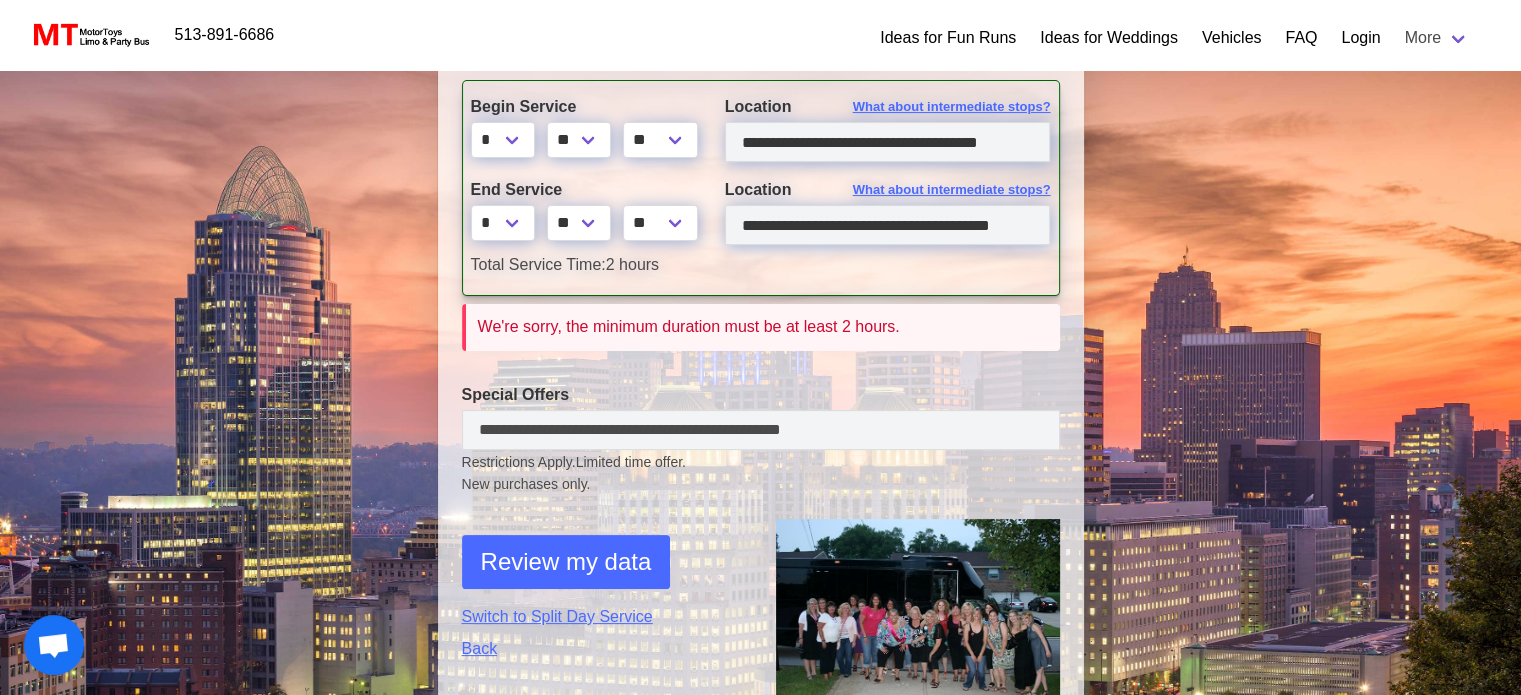 scroll, scrollTop: 0, scrollLeft: 0, axis: both 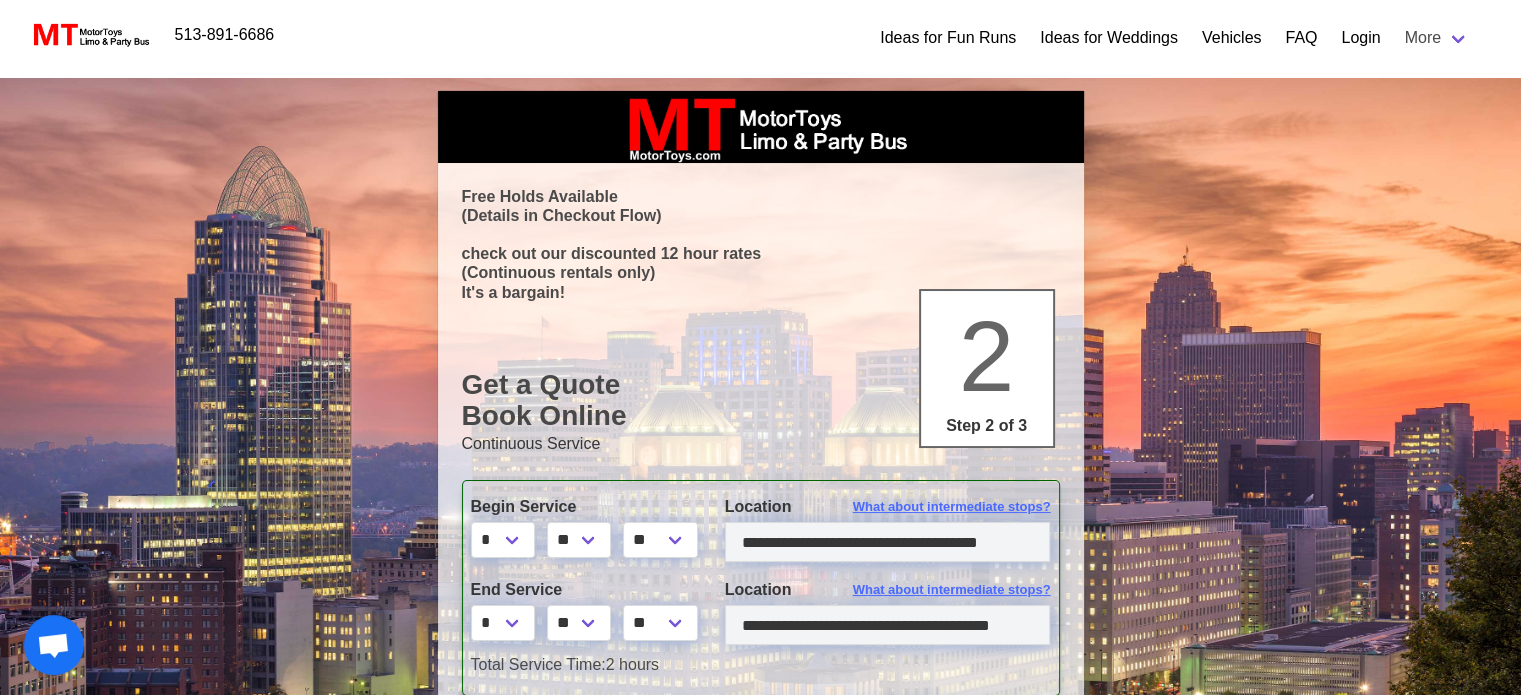 select on "*" 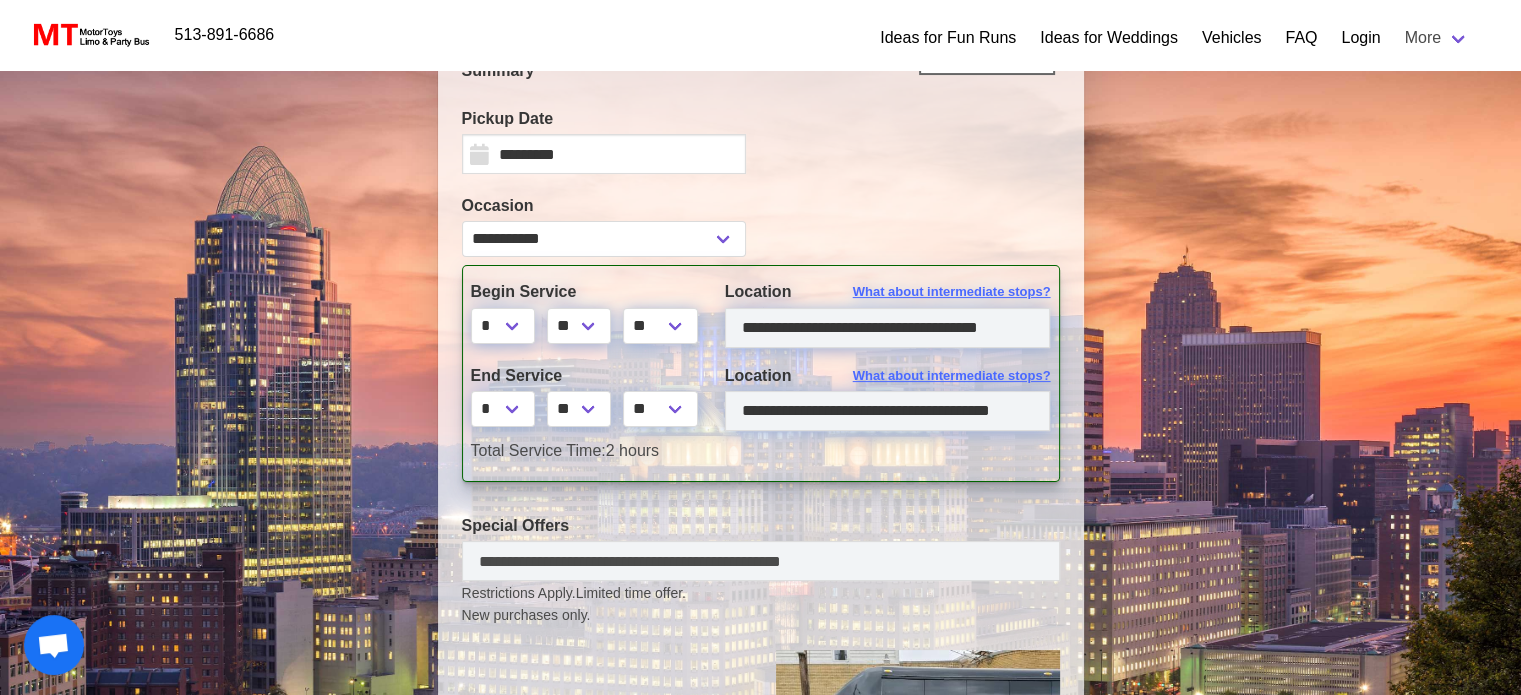 scroll, scrollTop: 600, scrollLeft: 0, axis: vertical 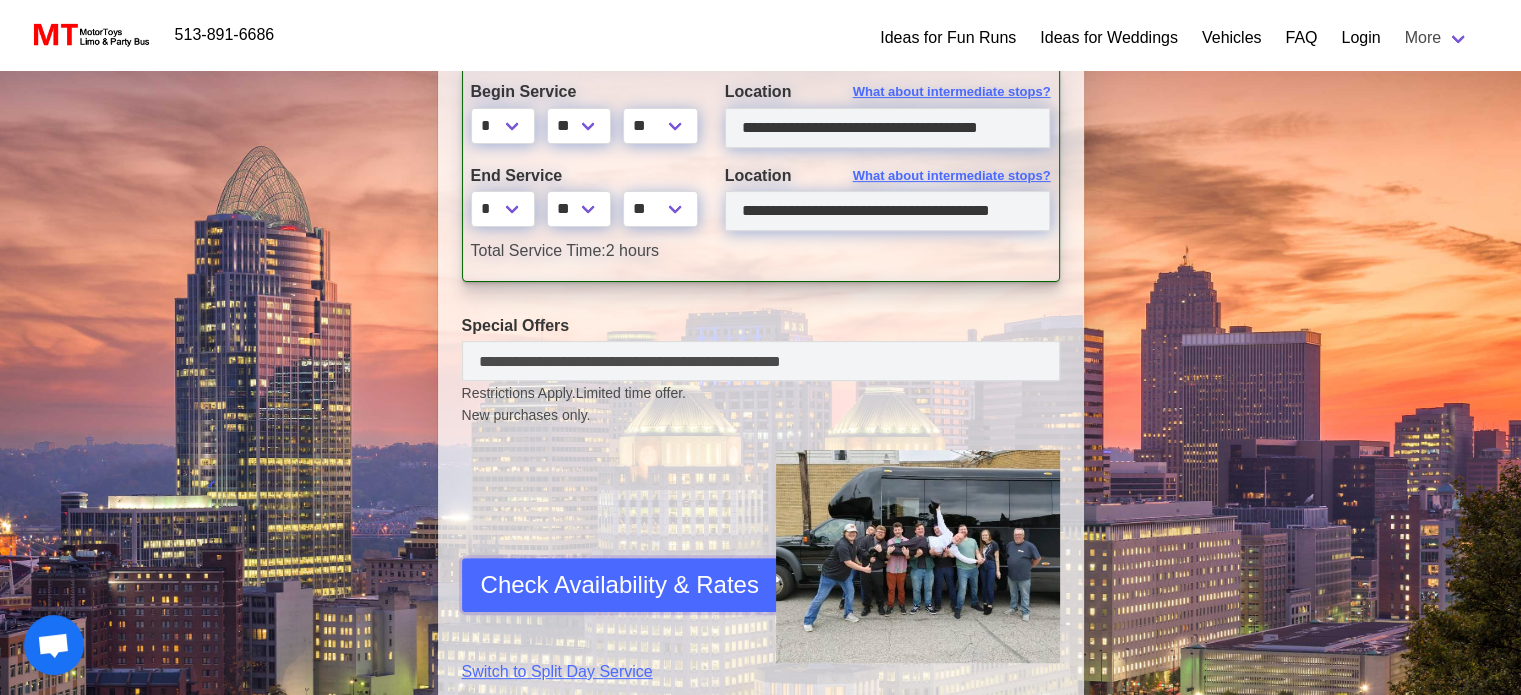 click on "Check Availability & Rates" at bounding box center [620, 585] 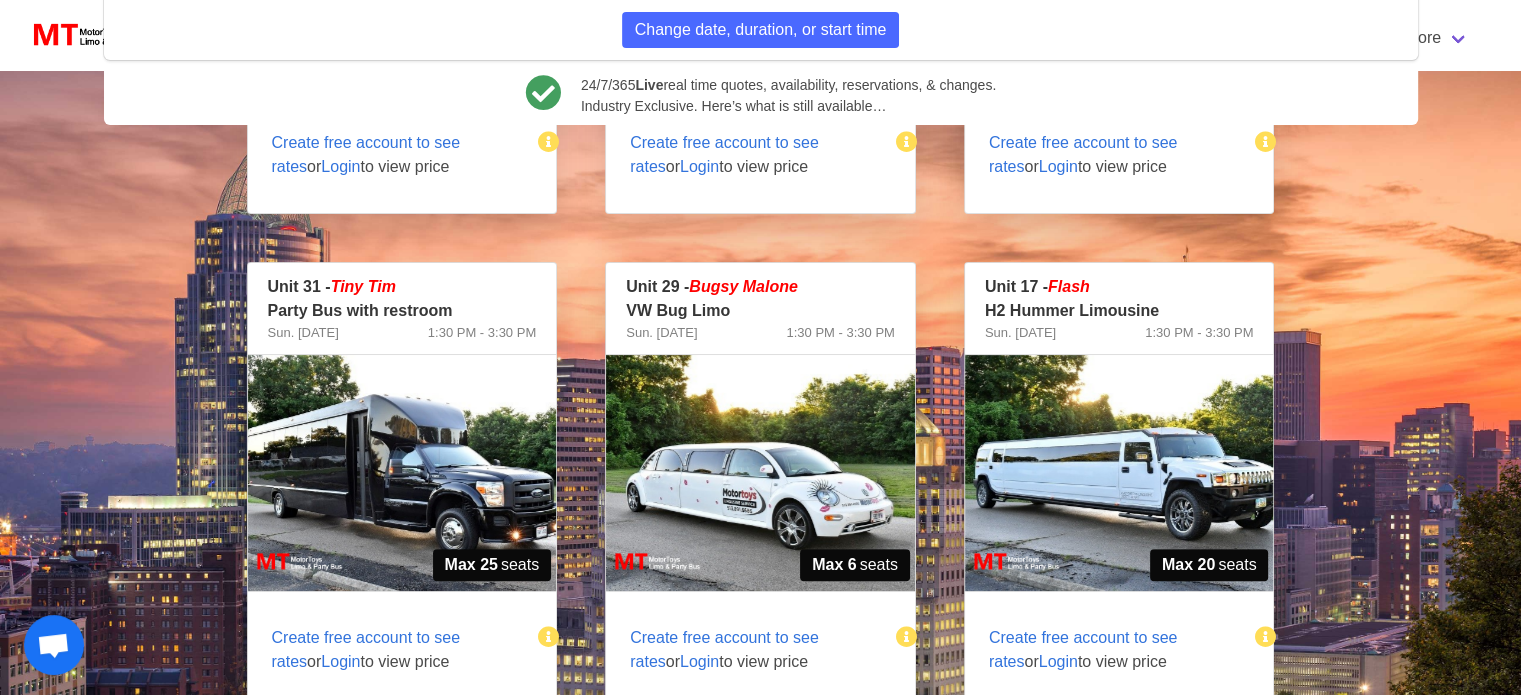 scroll, scrollTop: 659, scrollLeft: 0, axis: vertical 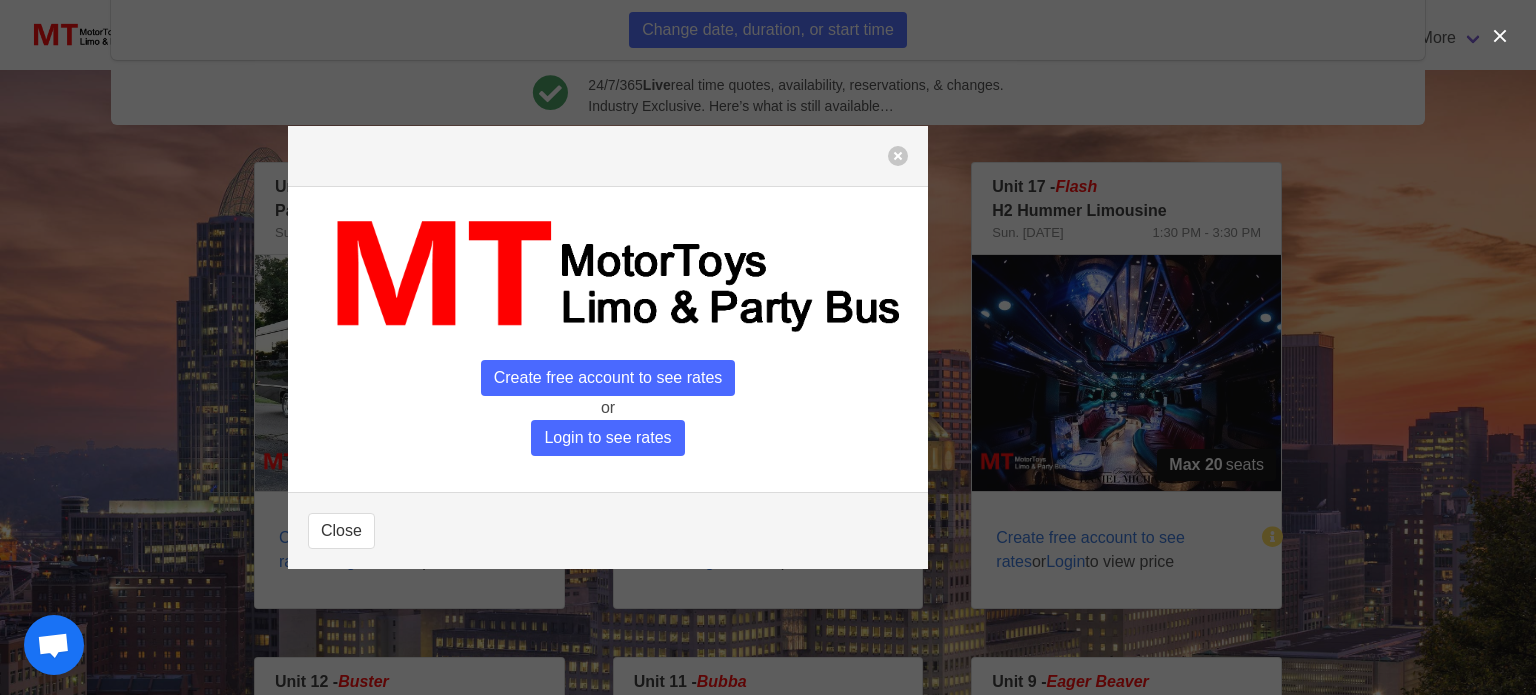 click on "Create free account to see rates" at bounding box center [608, 378] 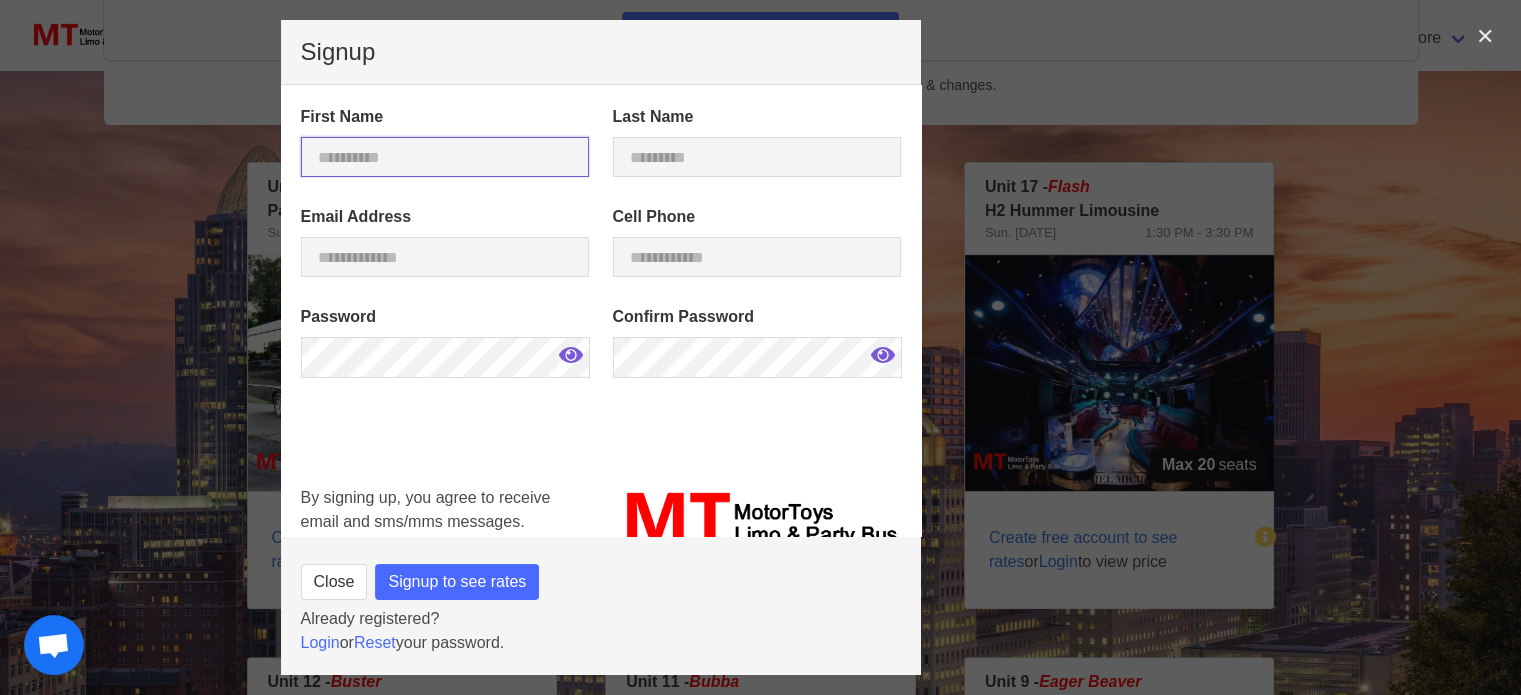 click at bounding box center [445, 157] 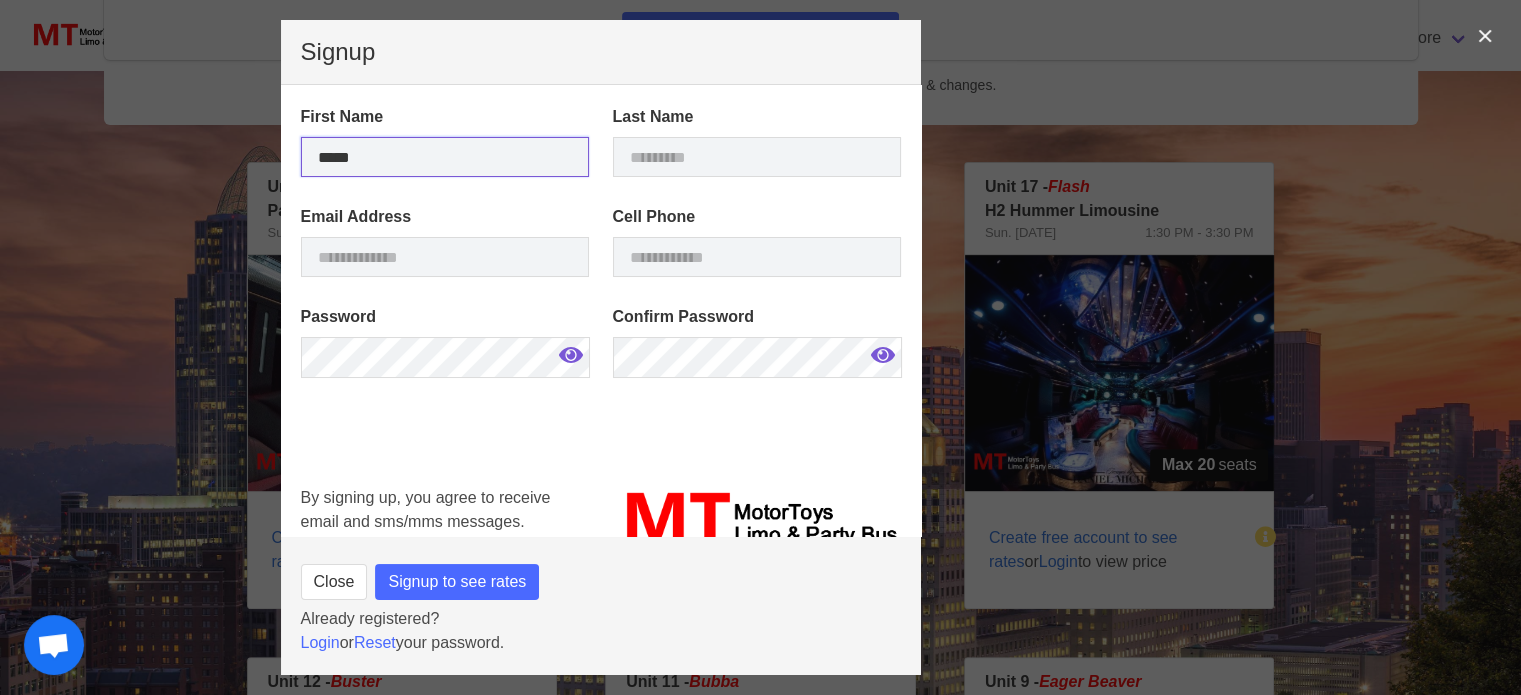 type on "*****" 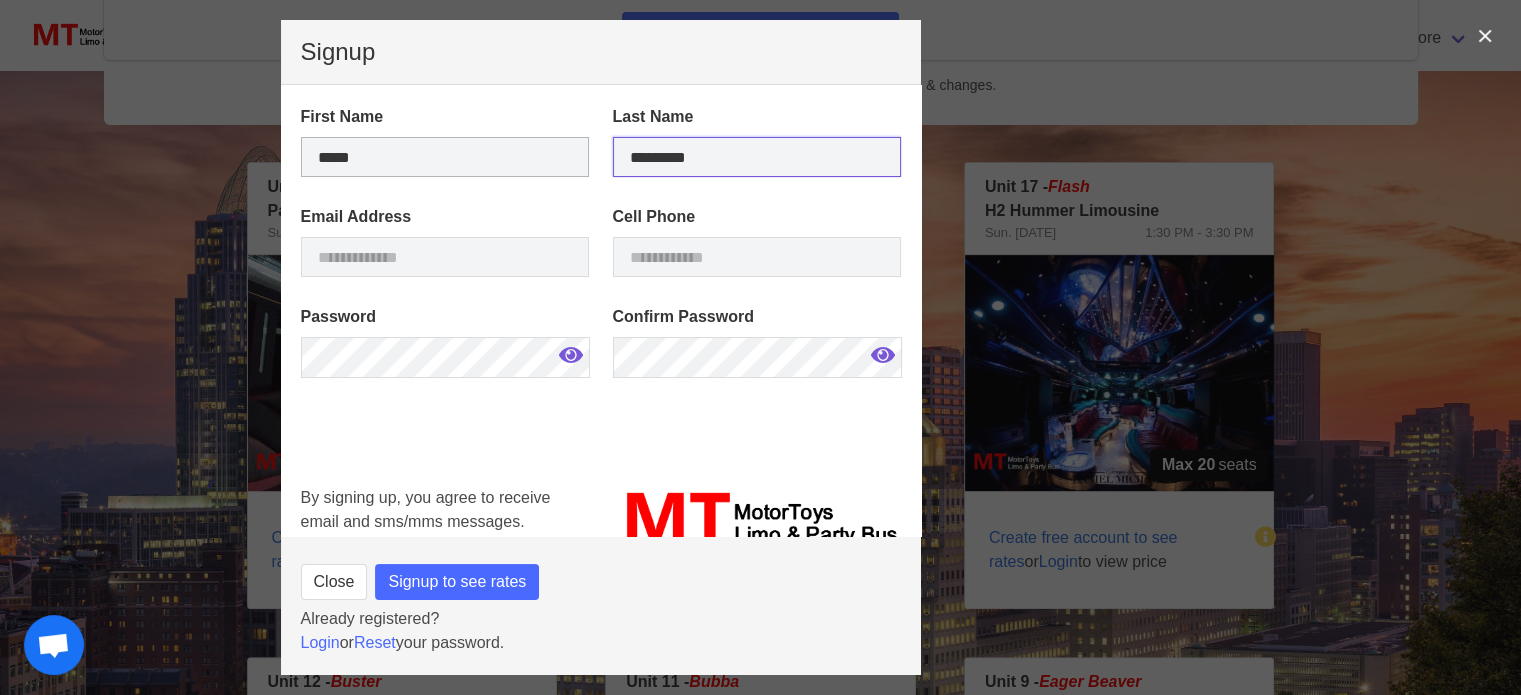 type on "*********" 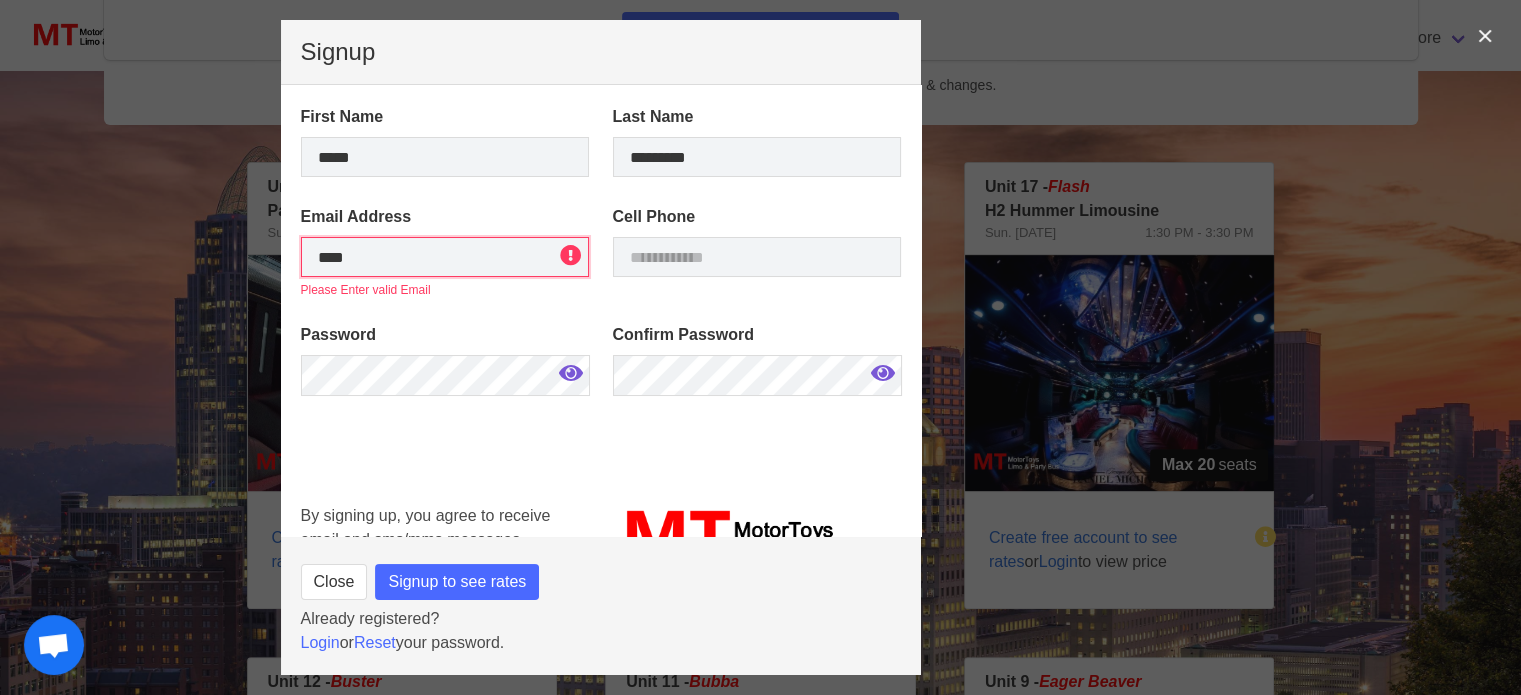 type on "**********" 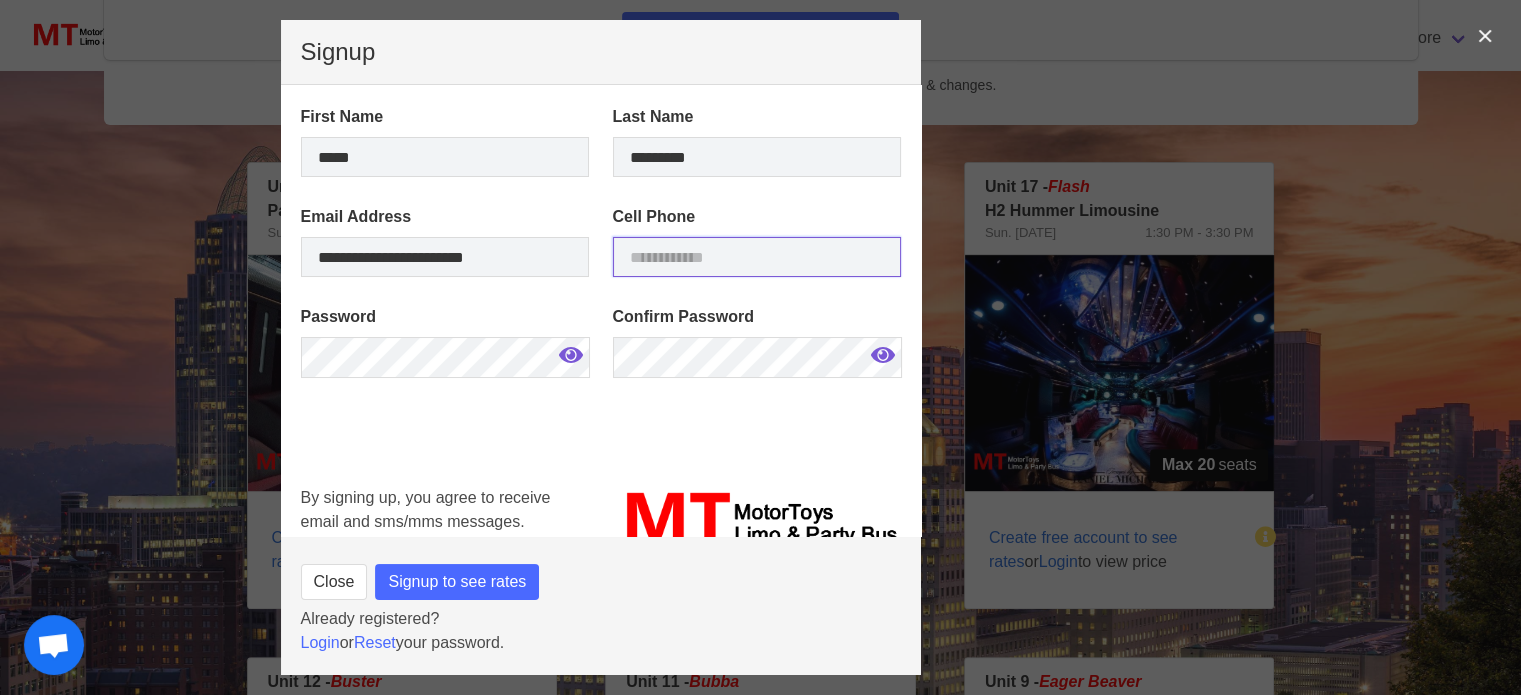 click at bounding box center (757, 257) 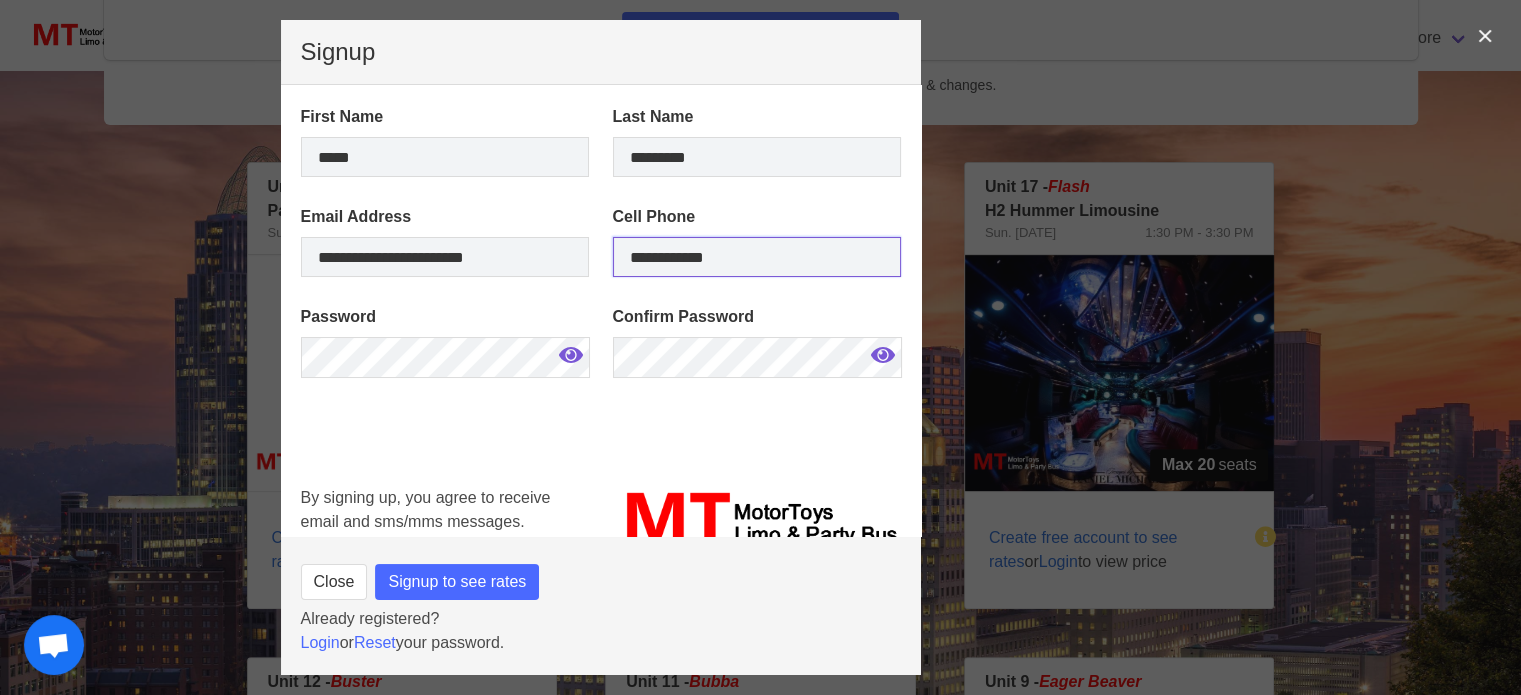 type on "**********" 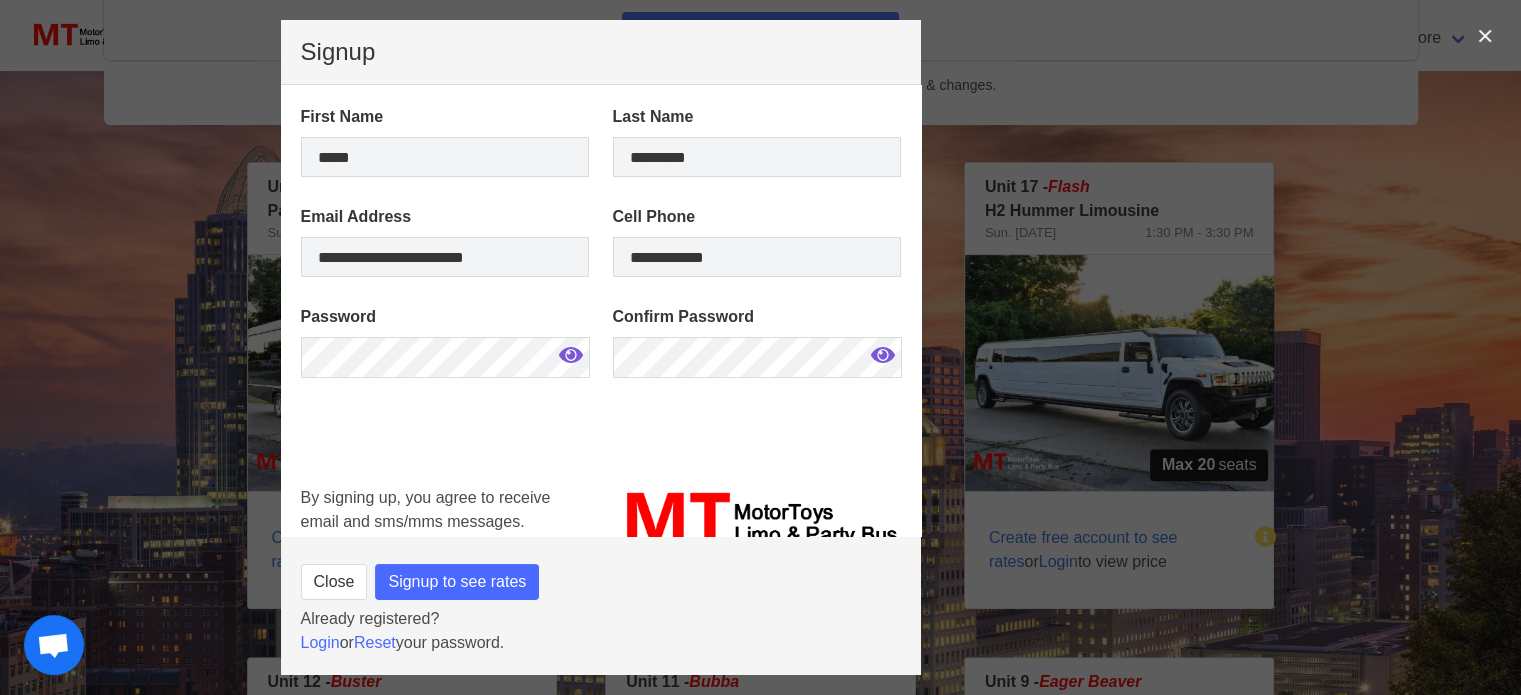 click at bounding box center (571, 355) 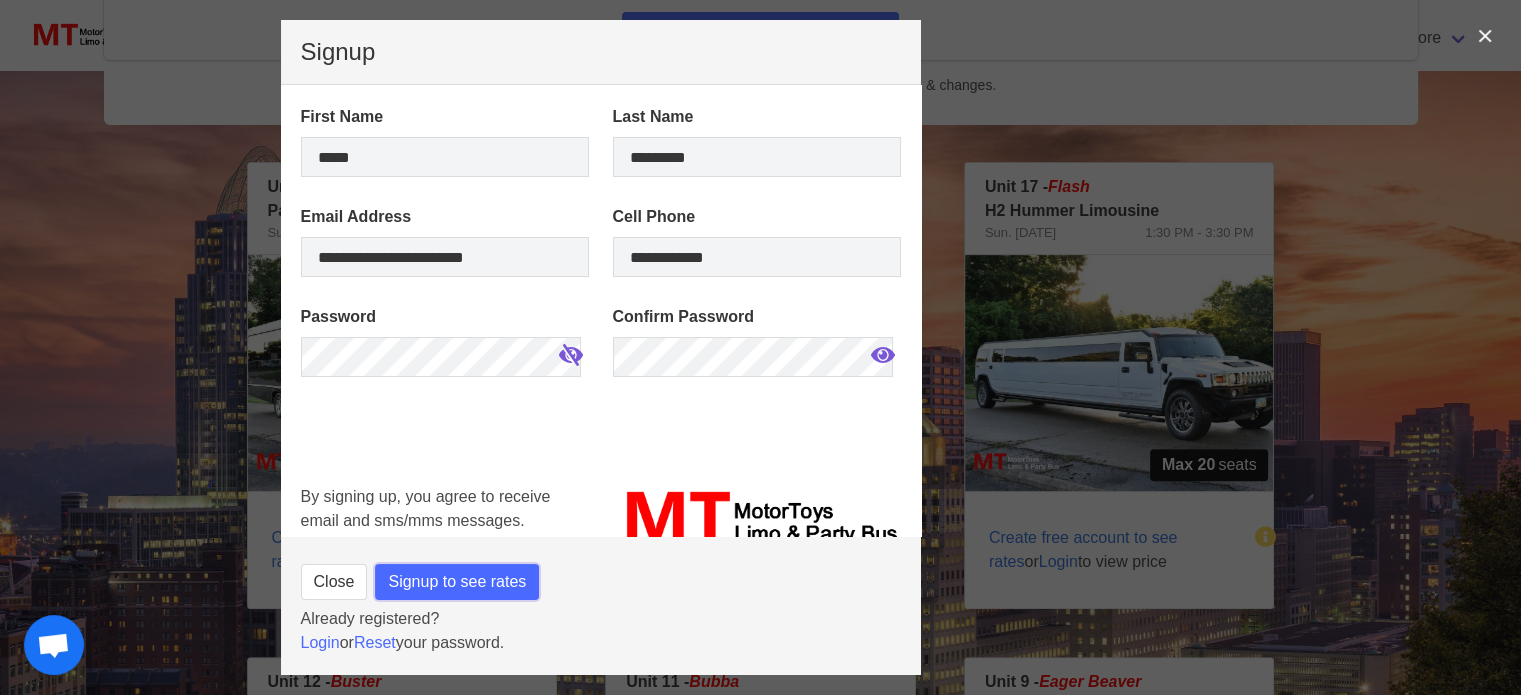 click on "Signup to see rates" at bounding box center (457, 582) 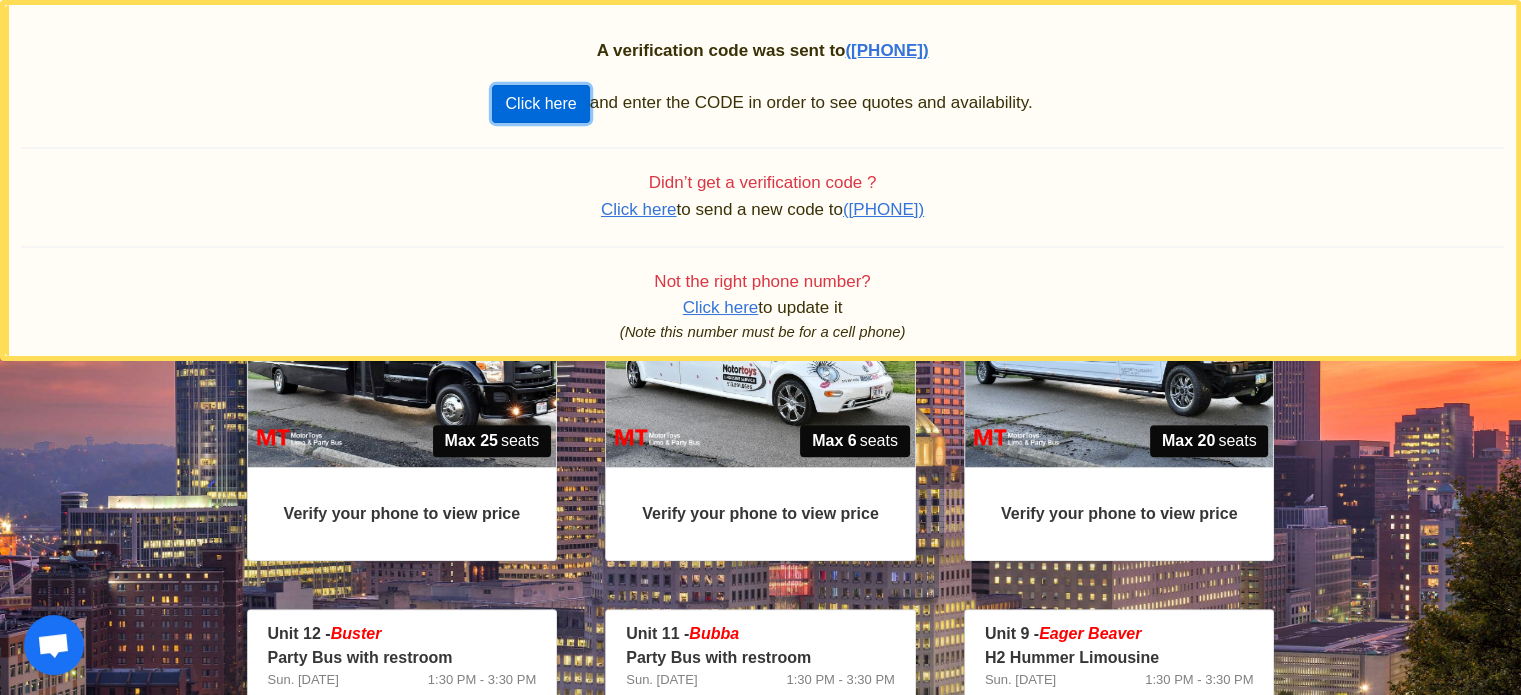 click on "Click here" at bounding box center (540, 104) 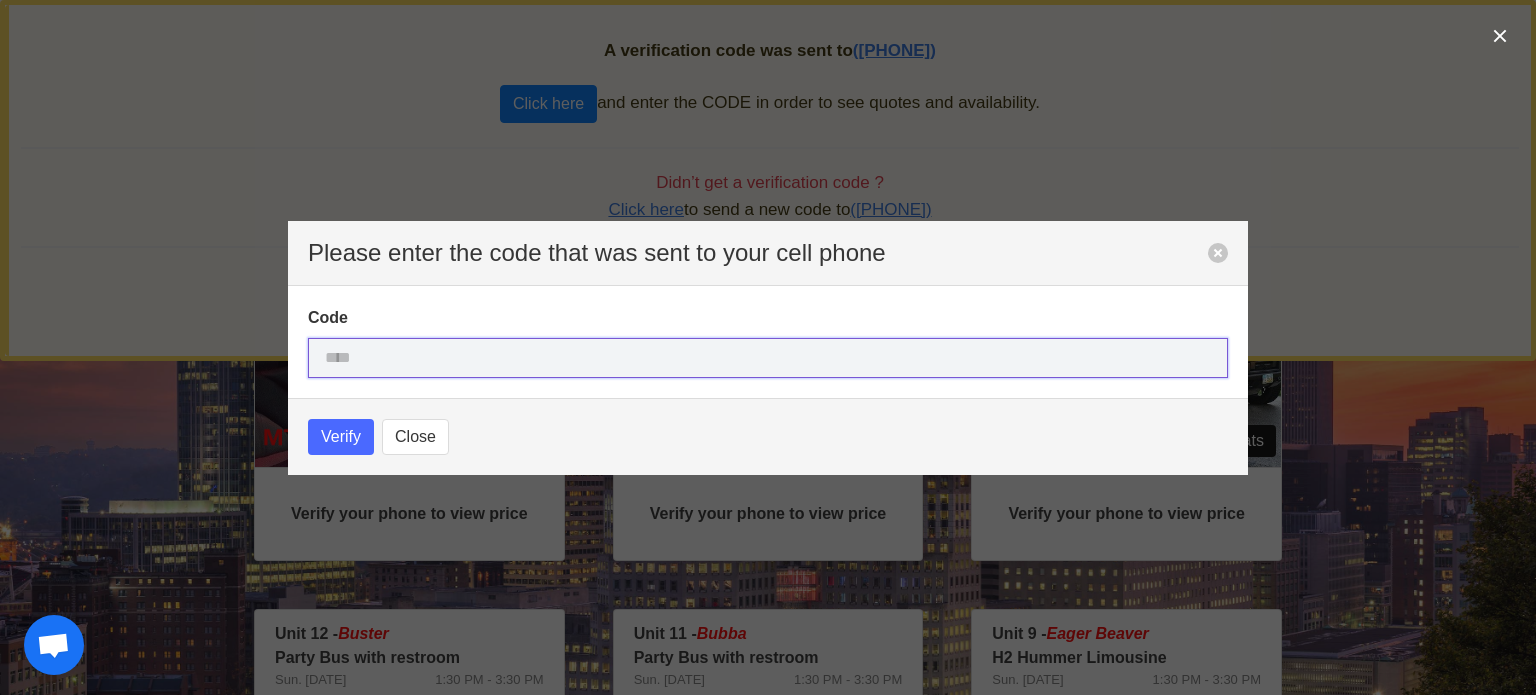 click at bounding box center (768, 358) 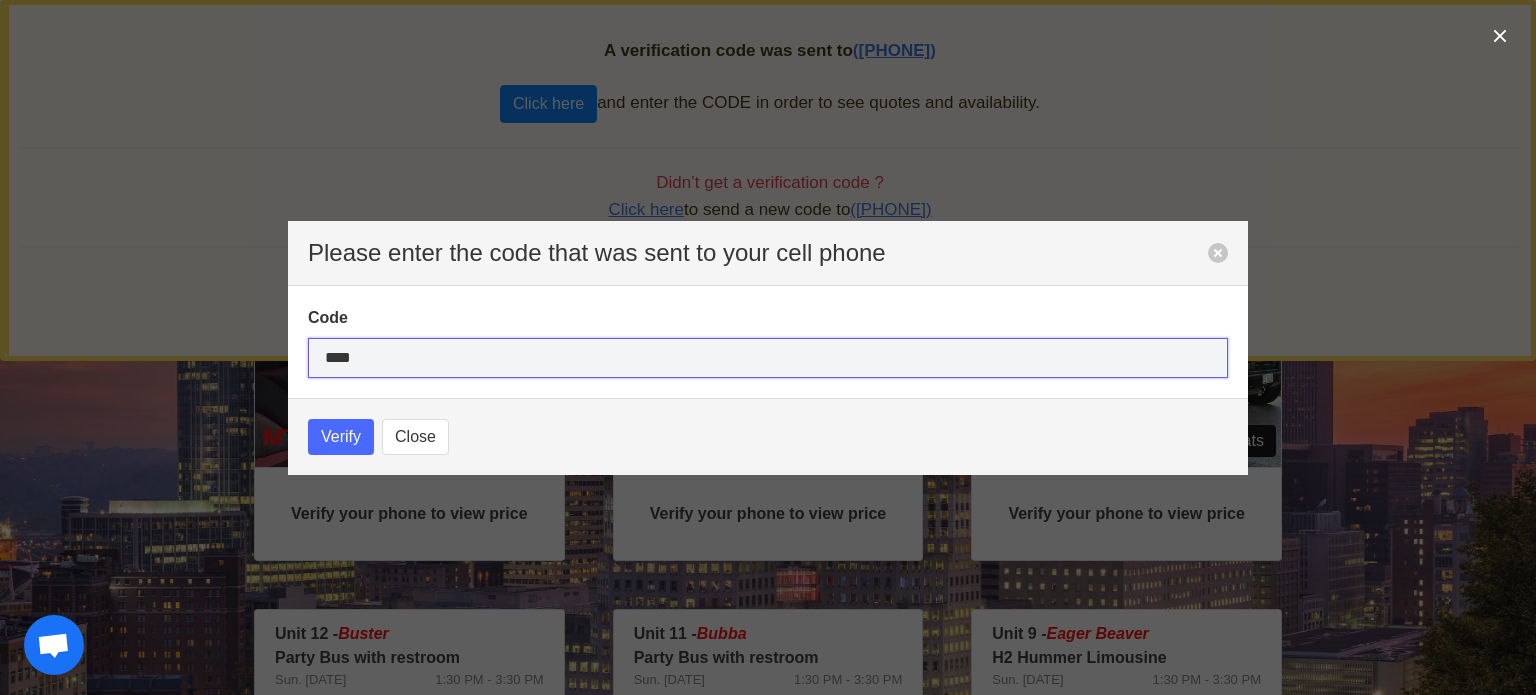 type on "****" 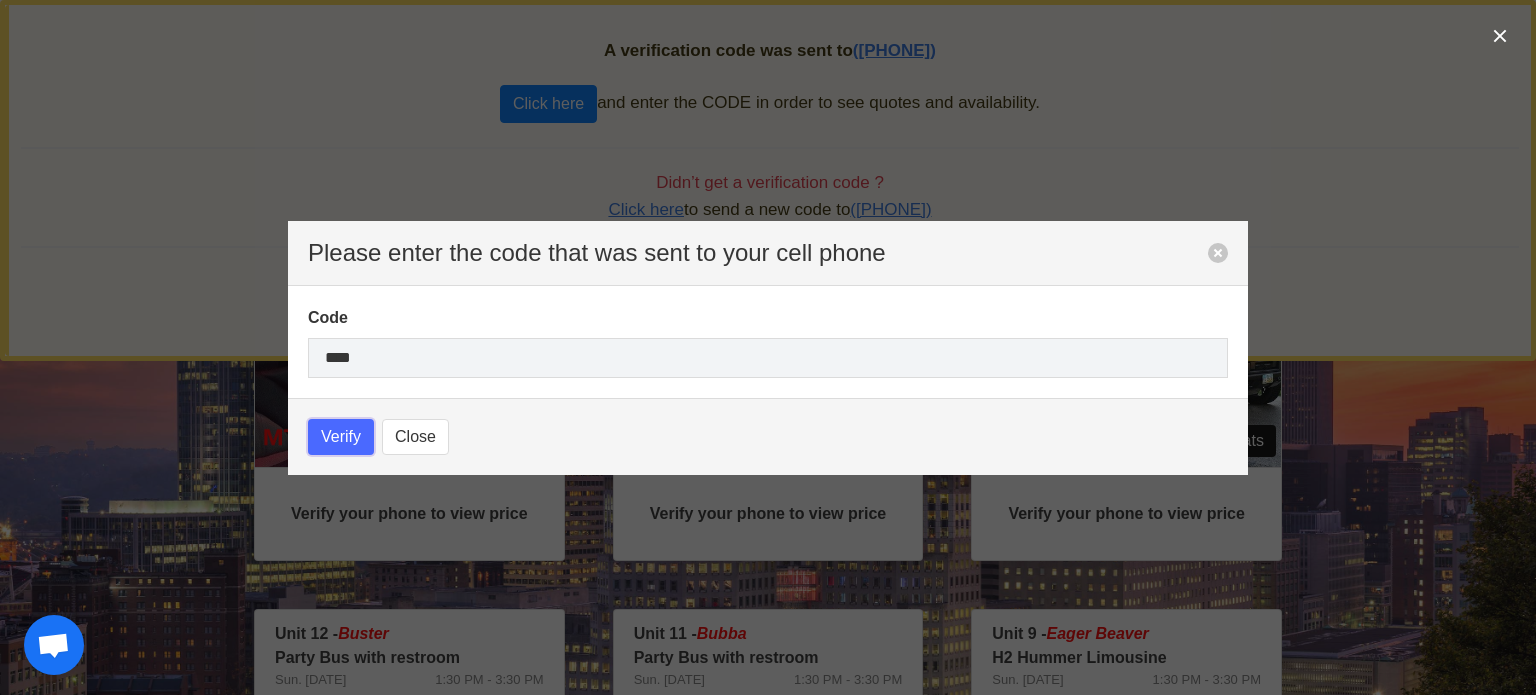 click on "Verify" at bounding box center [341, 437] 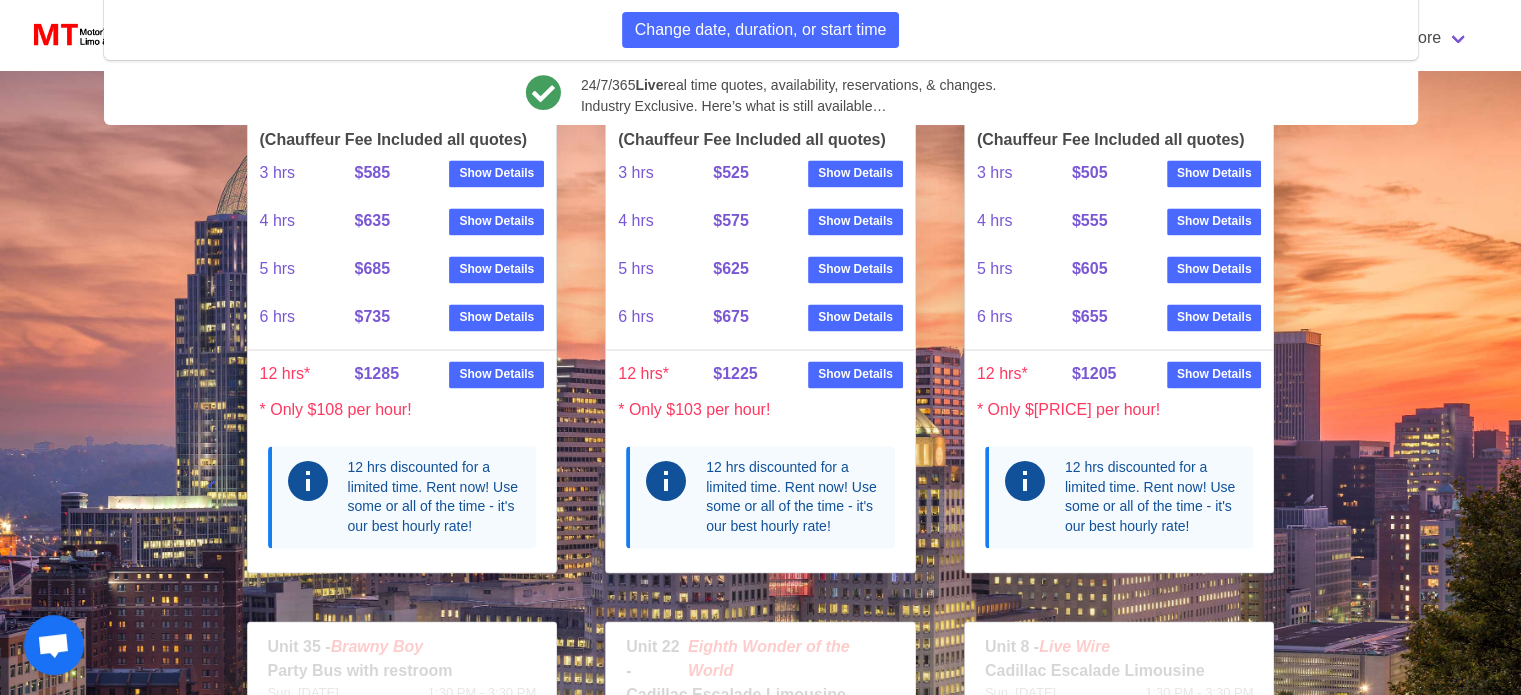 scroll, scrollTop: 2816, scrollLeft: 0, axis: vertical 